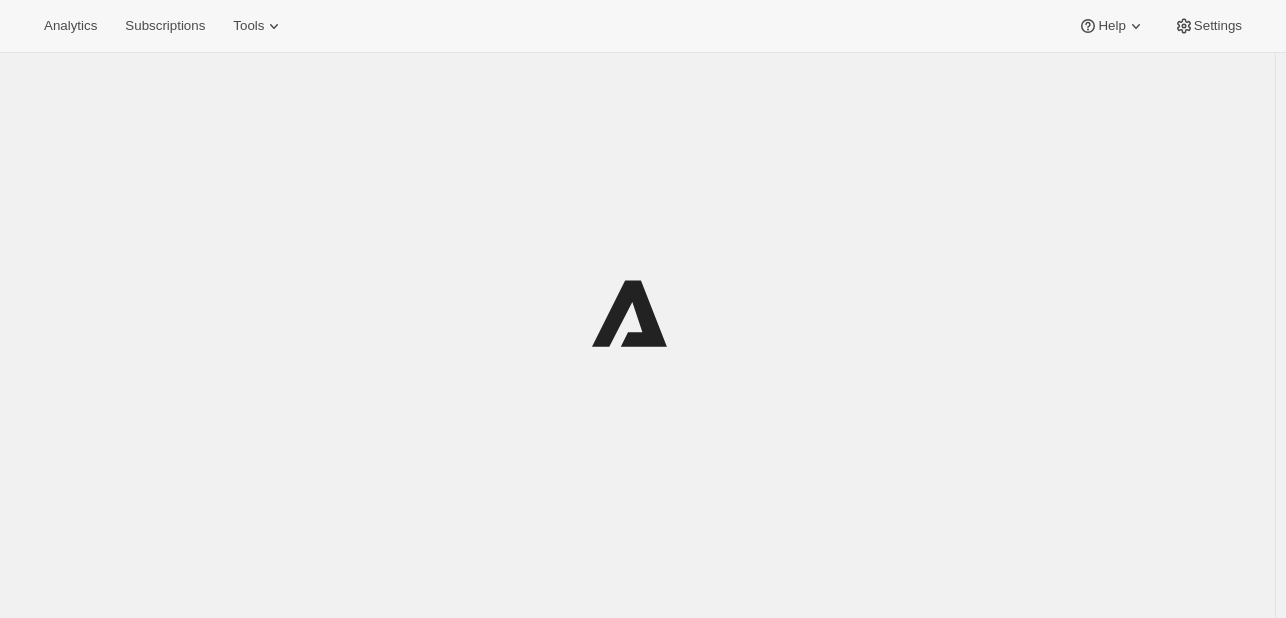 scroll, scrollTop: 0, scrollLeft: 0, axis: both 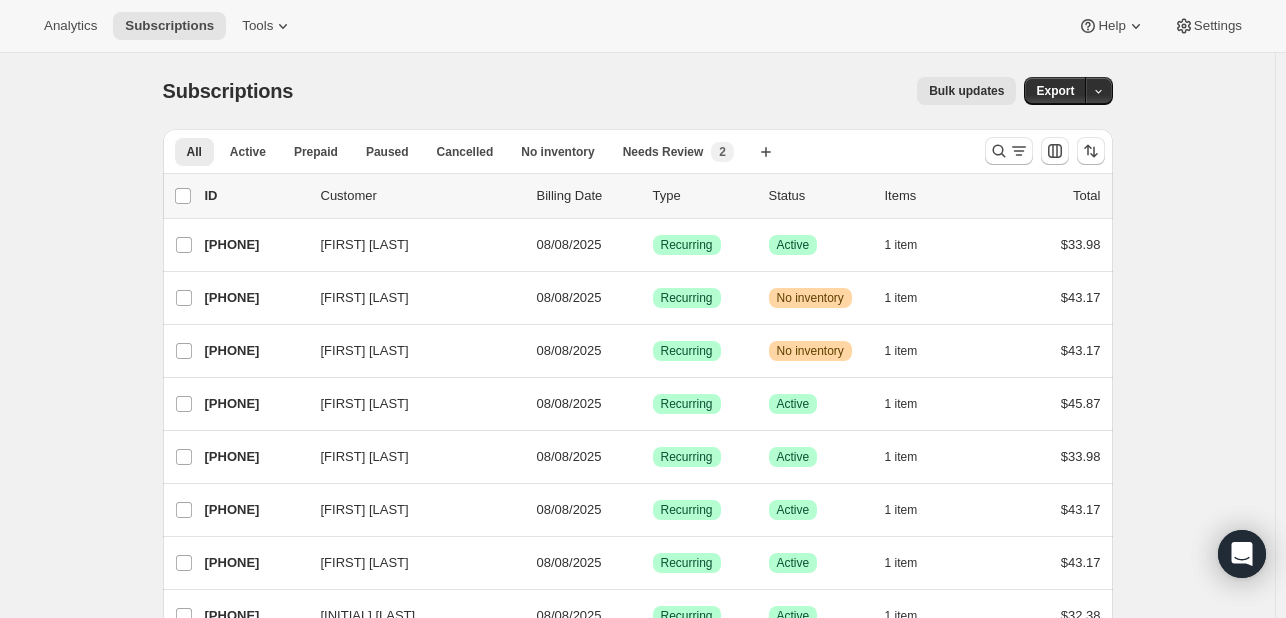 click on "Subscriptions. This page is ready Subscriptions Bulk updates More actions Bulk updates Export" at bounding box center [638, 91] 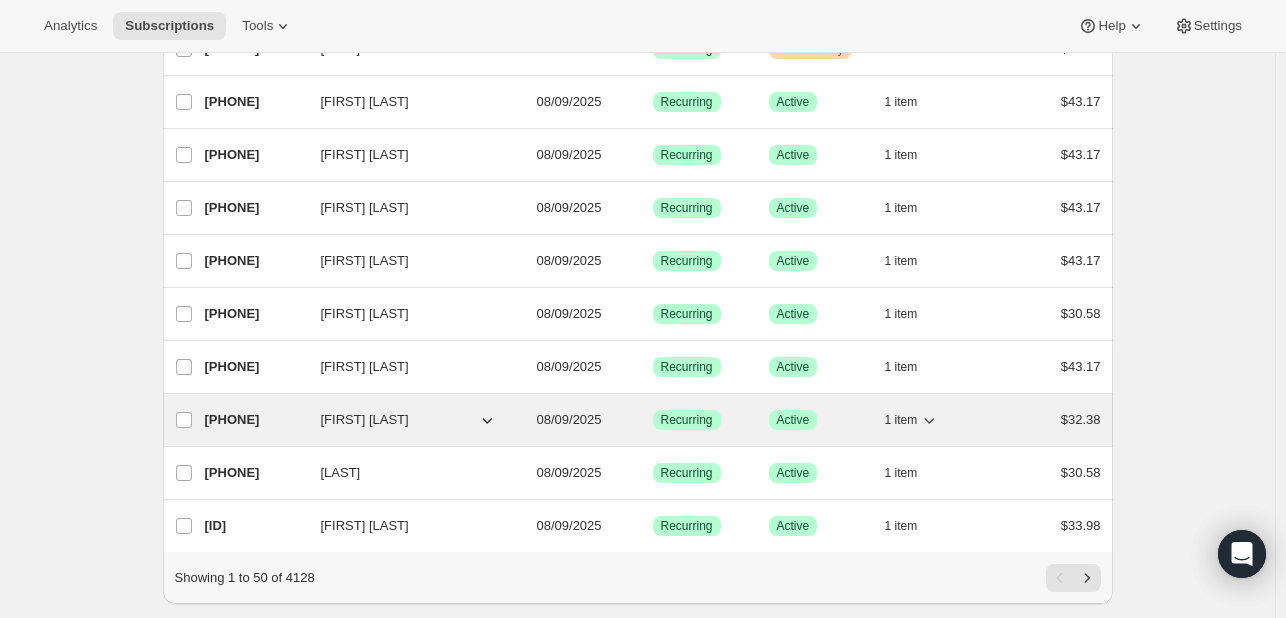 scroll, scrollTop: 2367, scrollLeft: 0, axis: vertical 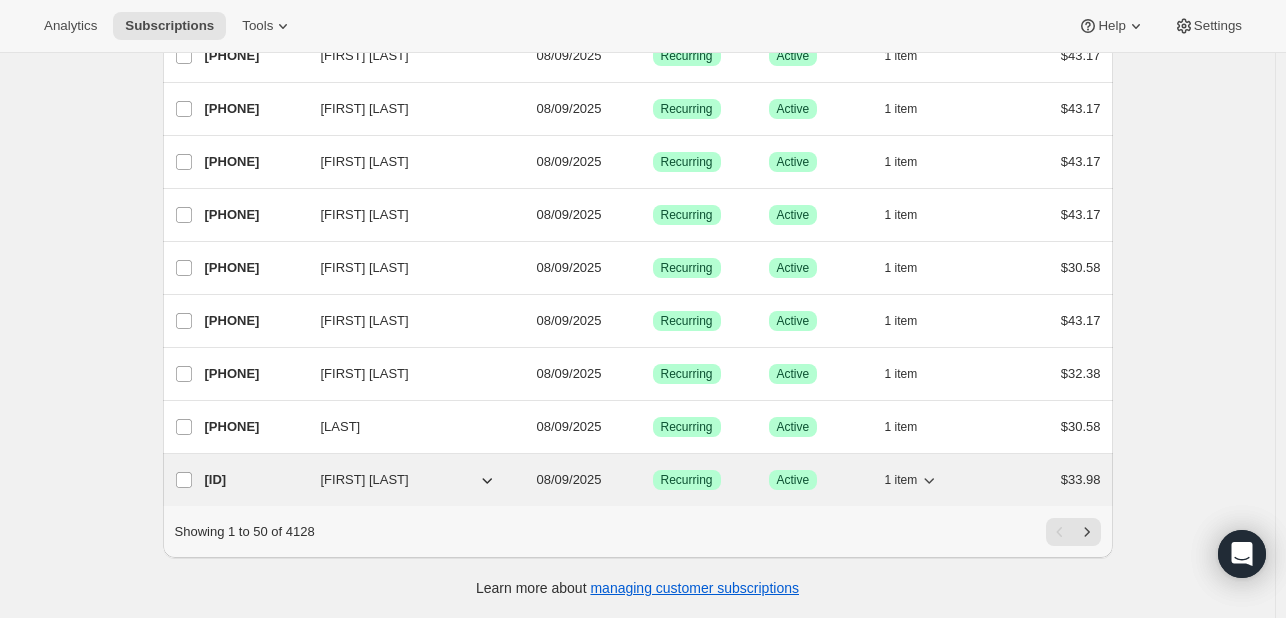 click on "[PHONE]" at bounding box center [255, 480] 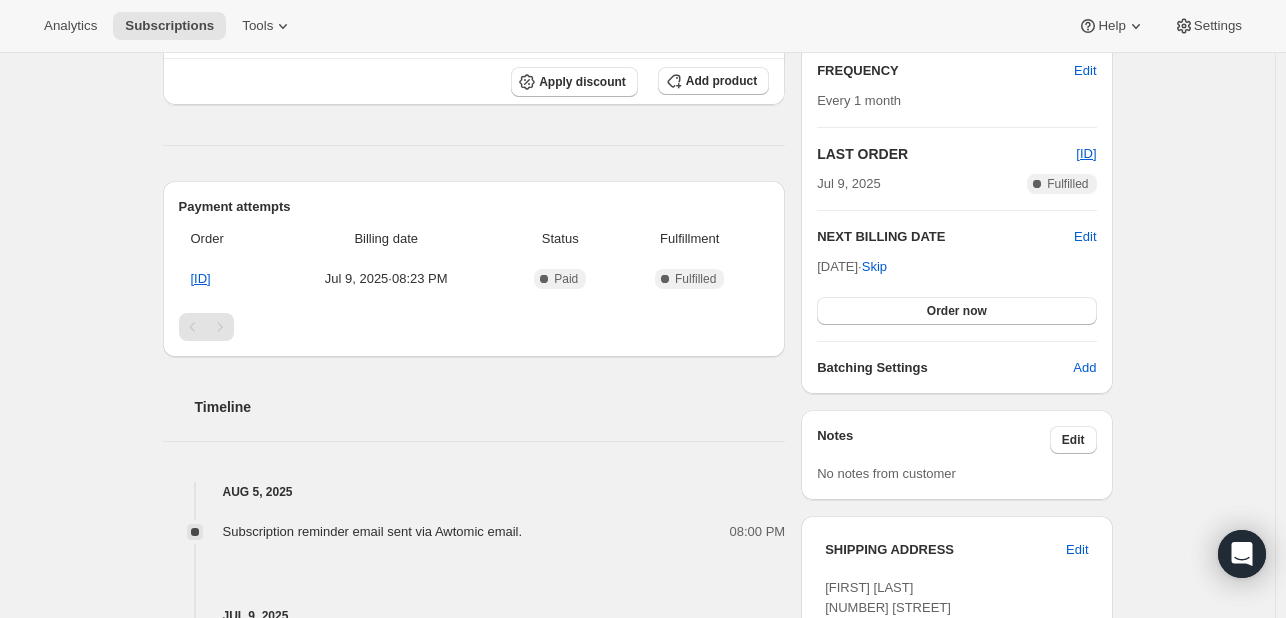 scroll, scrollTop: 400, scrollLeft: 0, axis: vertical 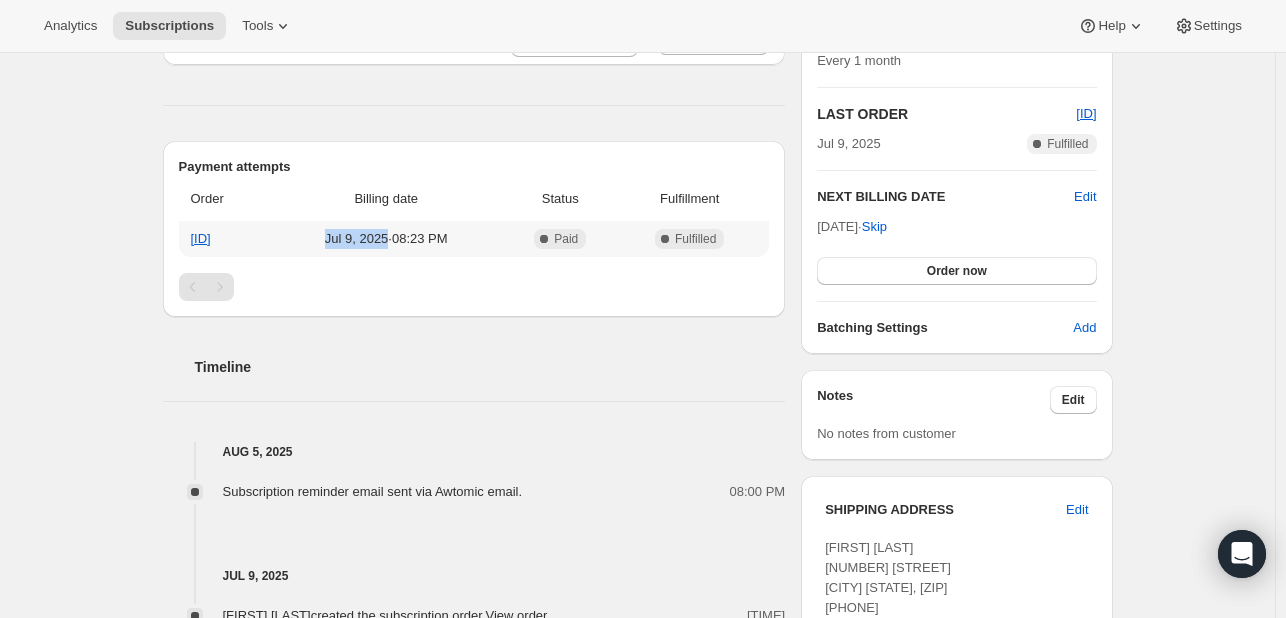 drag, startPoint x: 368, startPoint y: 240, endPoint x: 434, endPoint y: 242, distance: 66.0303 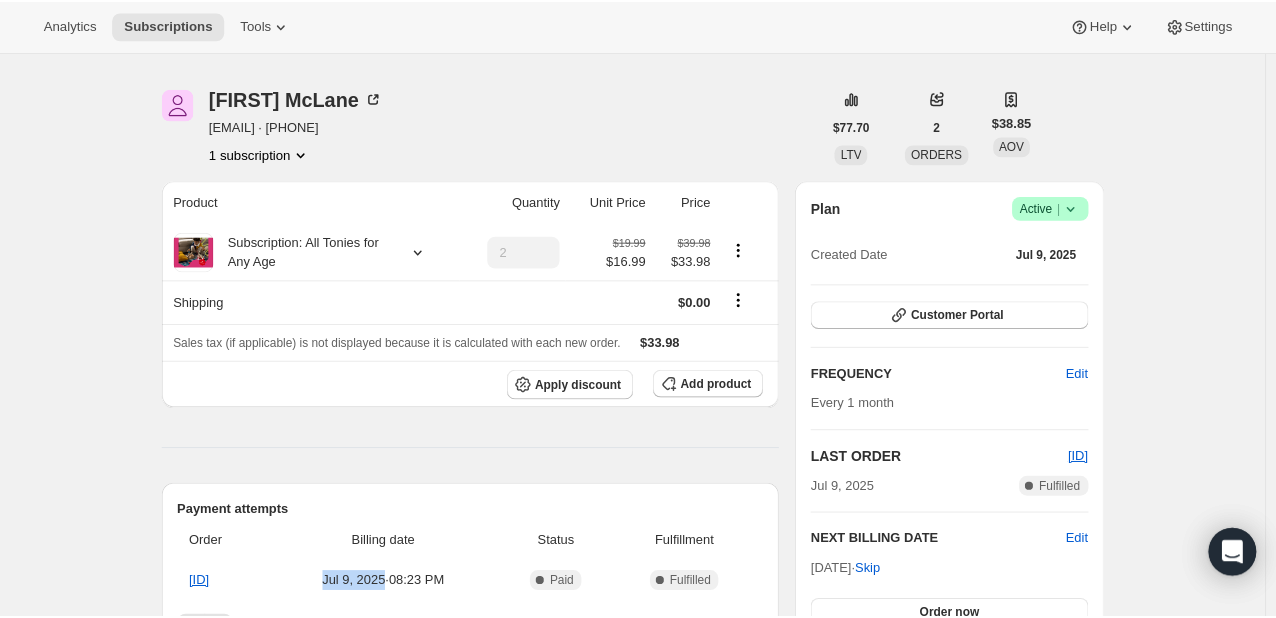 scroll, scrollTop: 0, scrollLeft: 0, axis: both 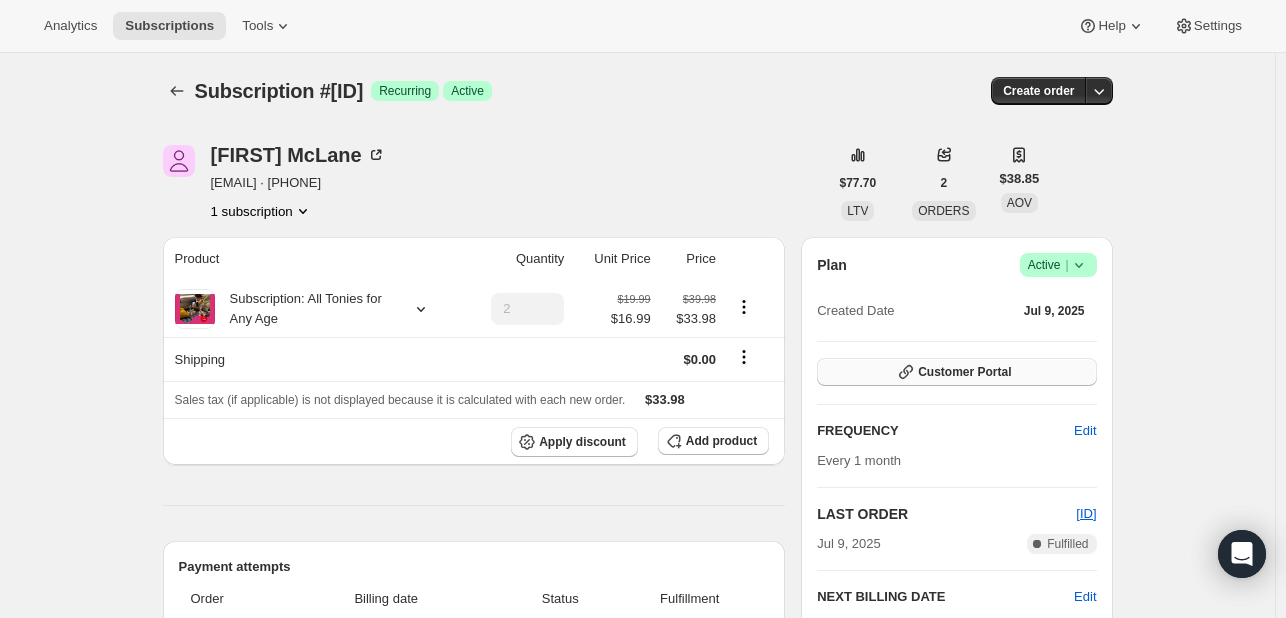 click on "Customer Portal" at bounding box center (964, 372) 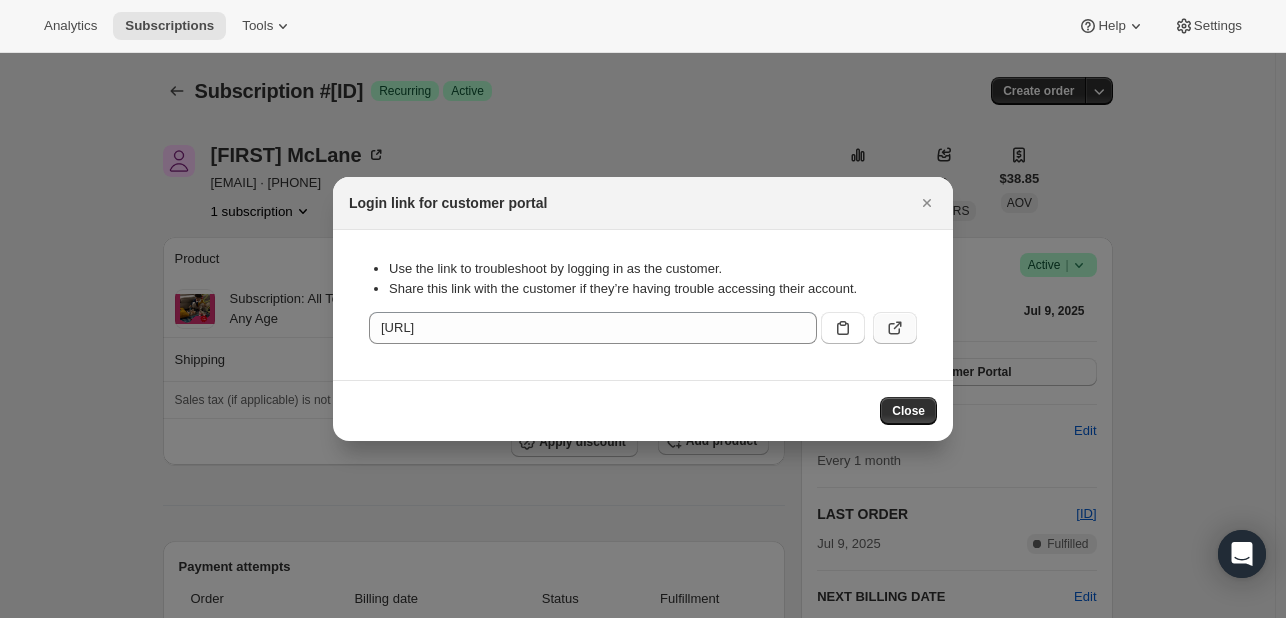 click at bounding box center [895, 328] 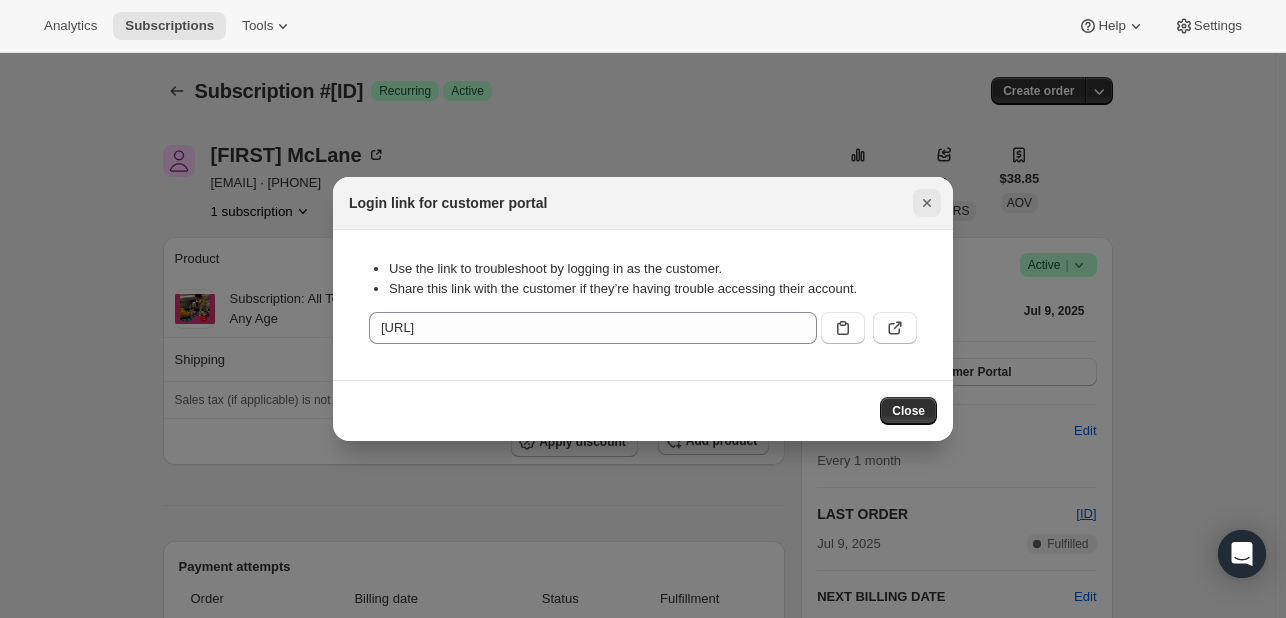 click 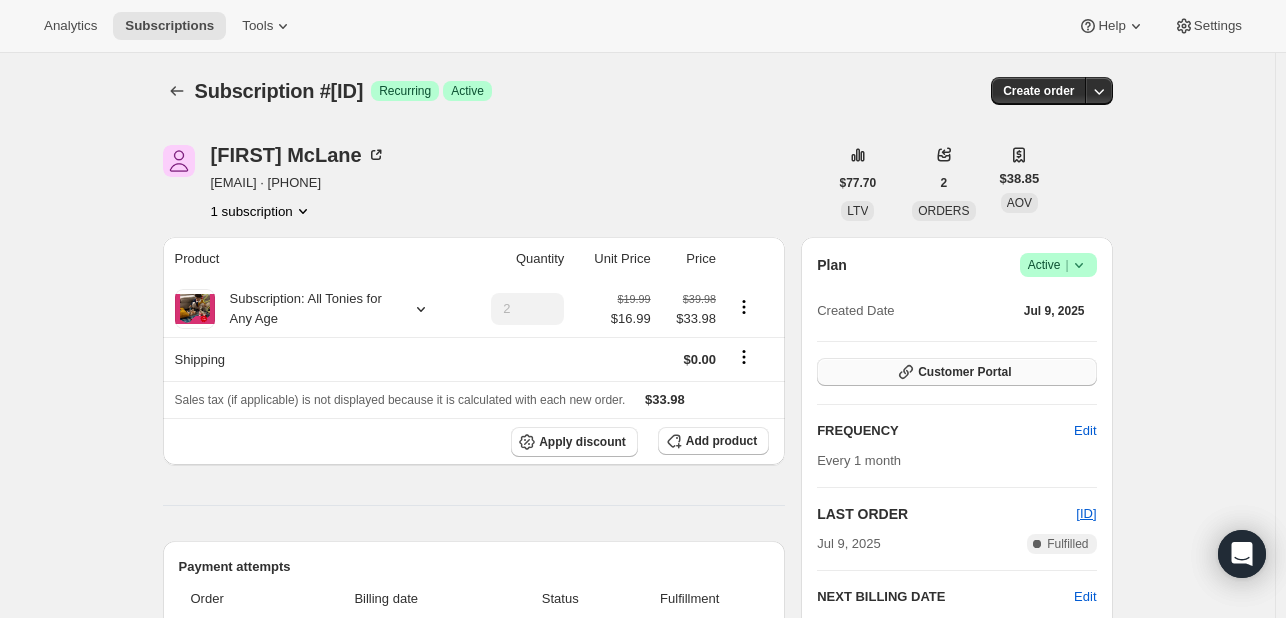 click on "Customer Portal" at bounding box center (964, 372) 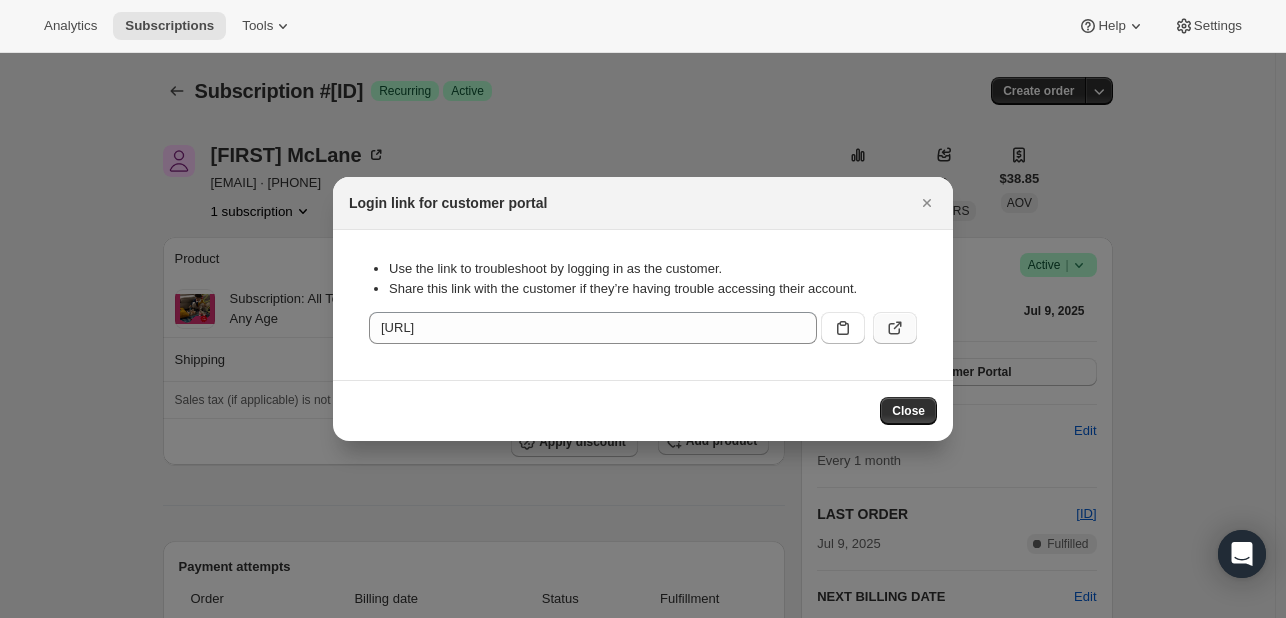 click at bounding box center [895, 328] 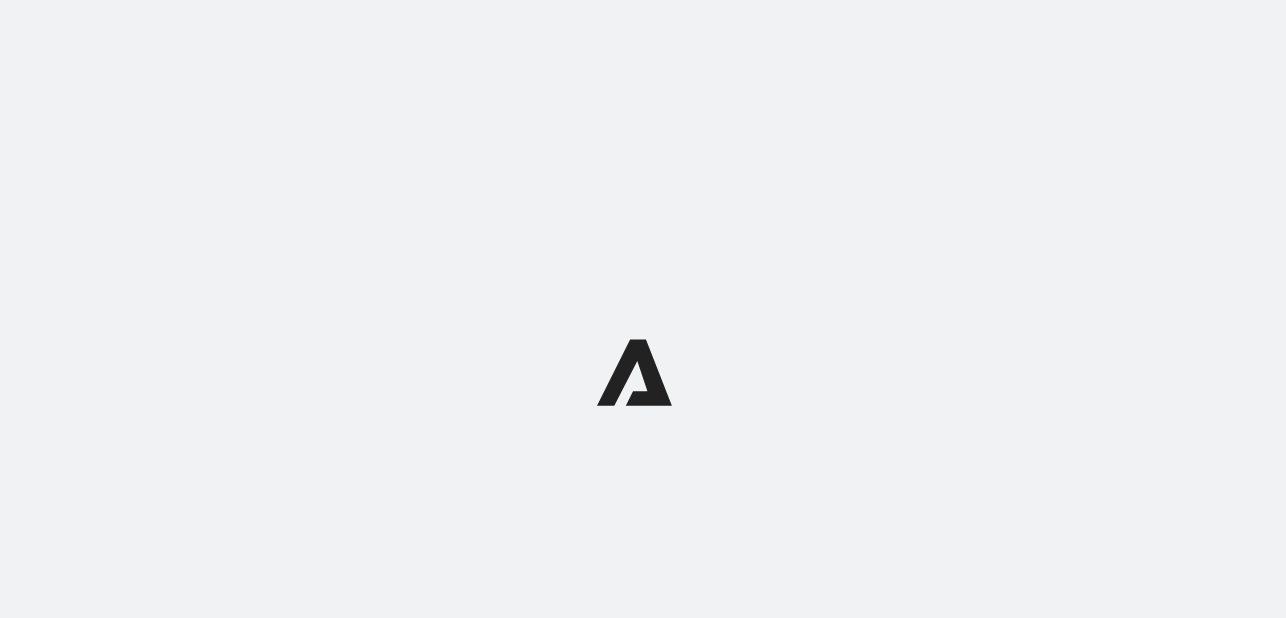 scroll, scrollTop: 0, scrollLeft: 0, axis: both 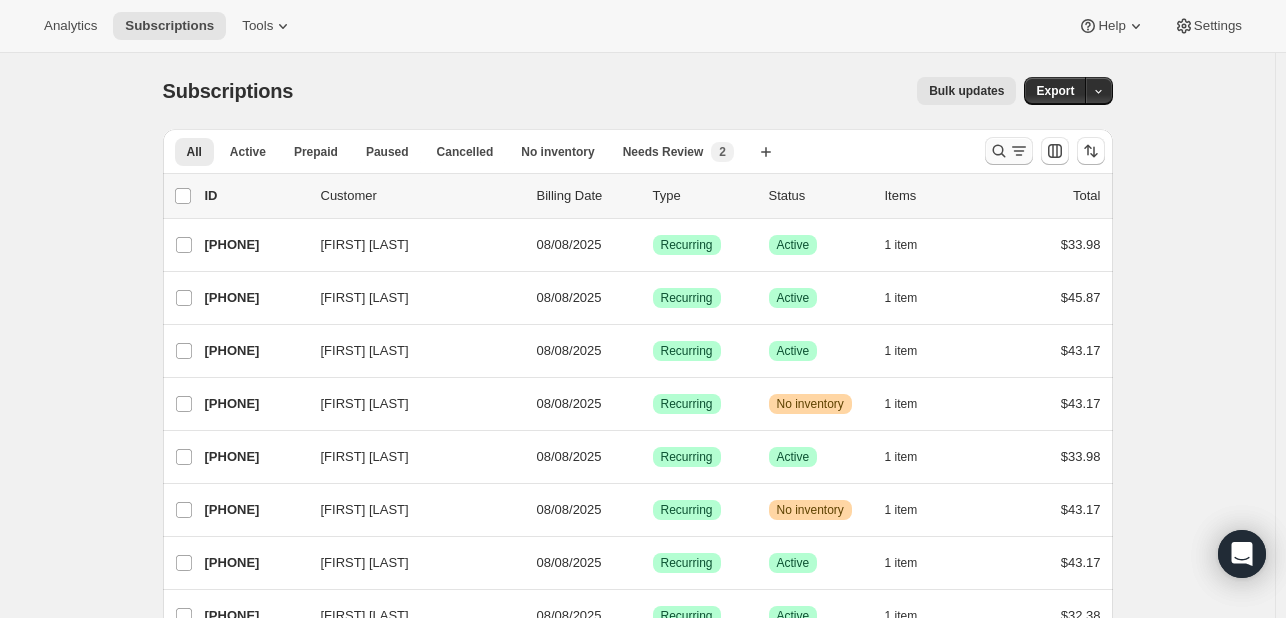 click 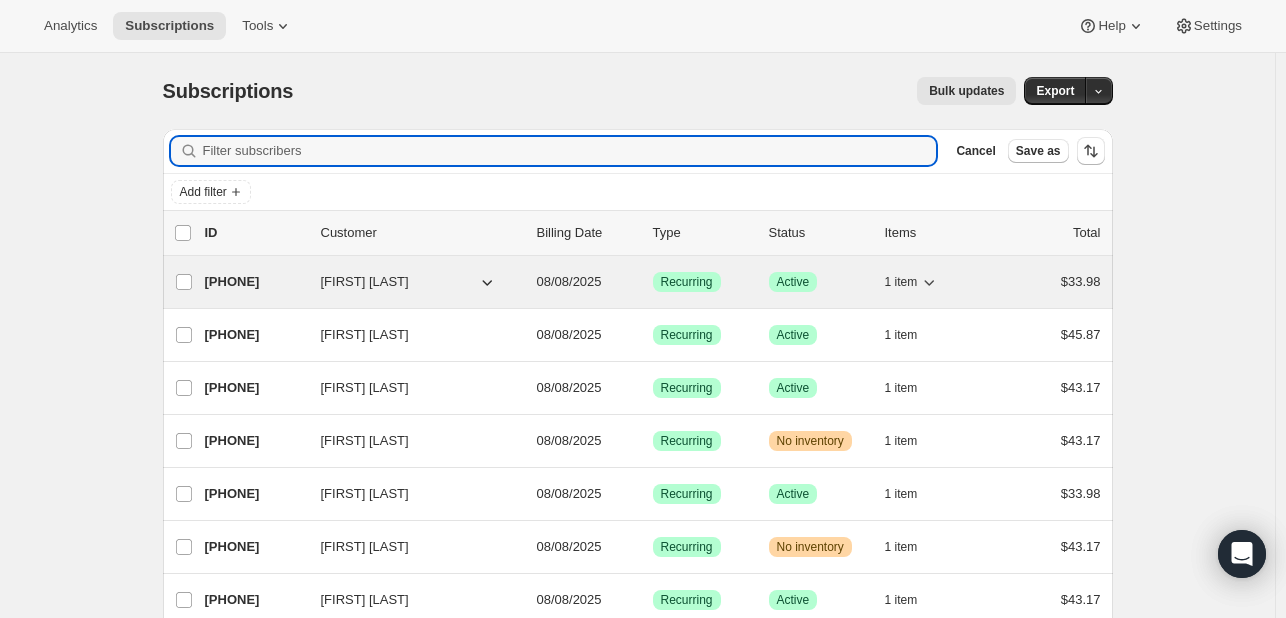 click on "[PHONE]" at bounding box center [255, 282] 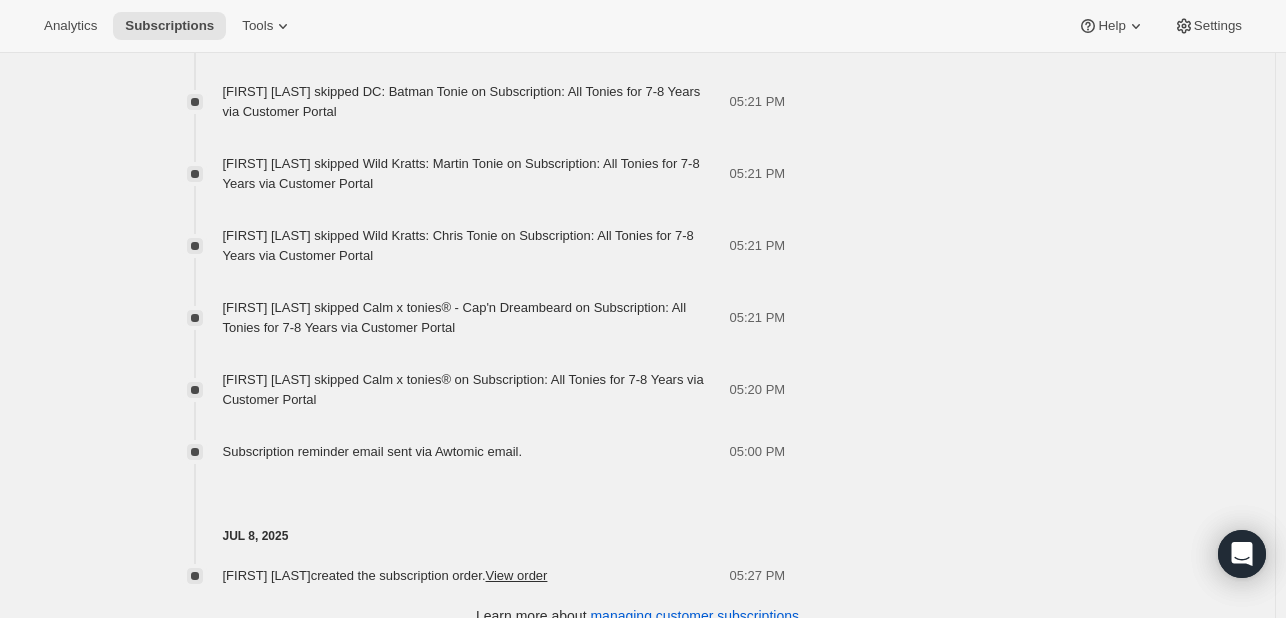 scroll, scrollTop: 1403, scrollLeft: 0, axis: vertical 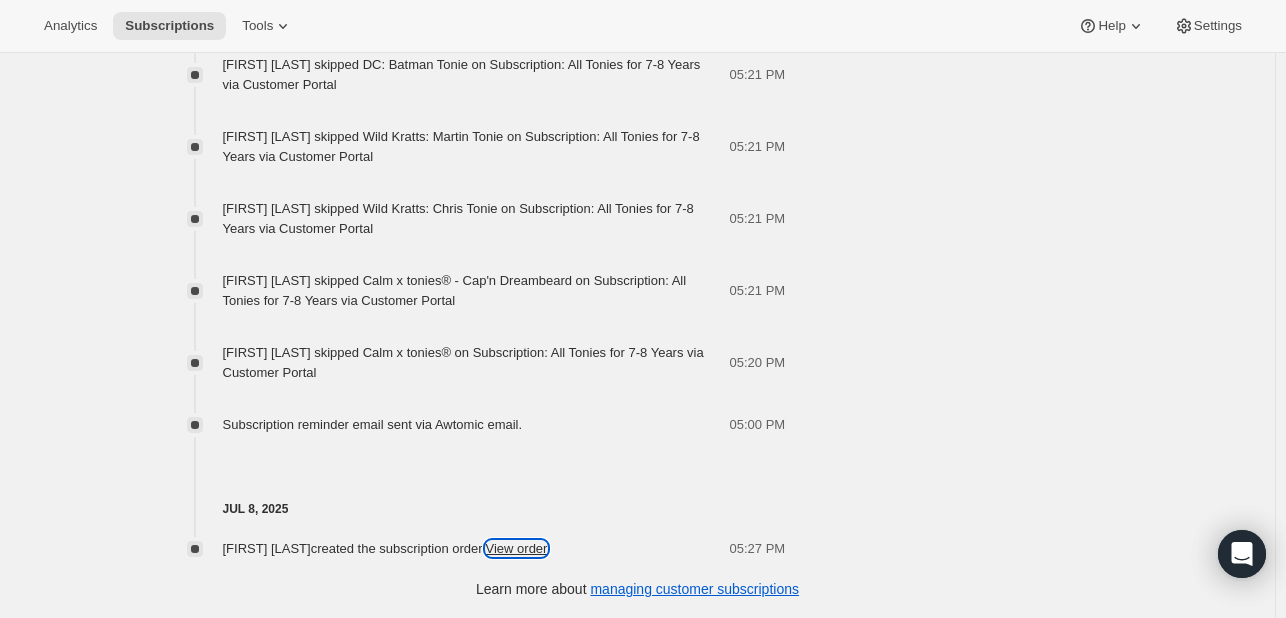 click on "View order" at bounding box center [517, 548] 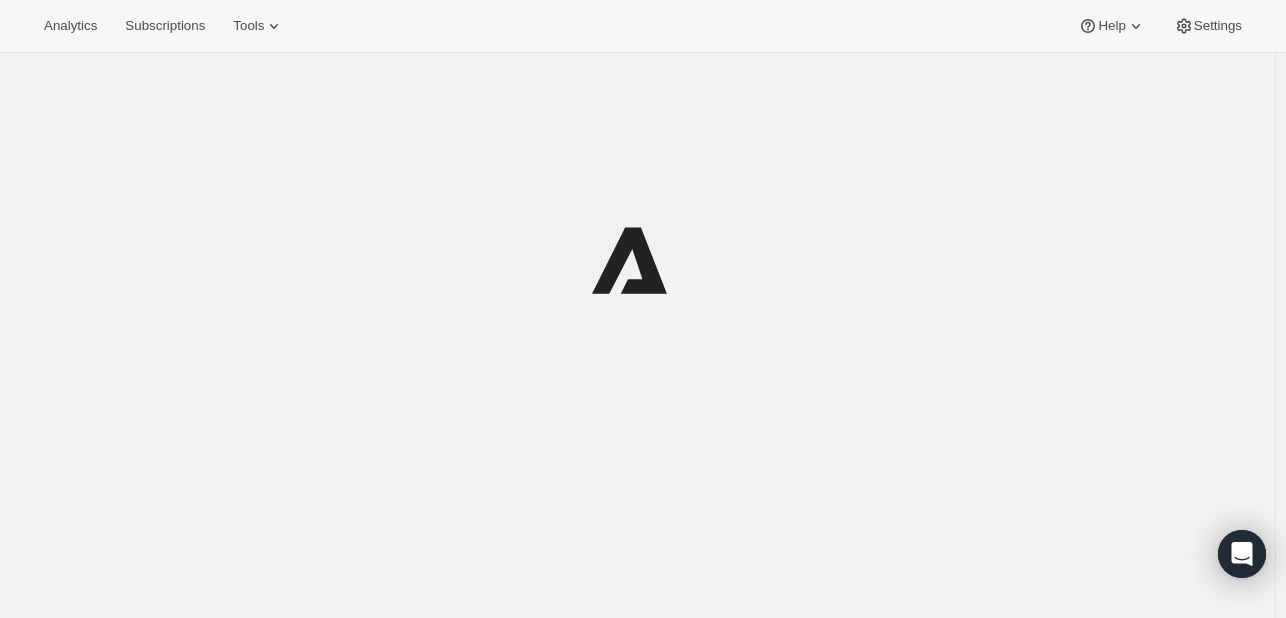 scroll, scrollTop: 0, scrollLeft: 0, axis: both 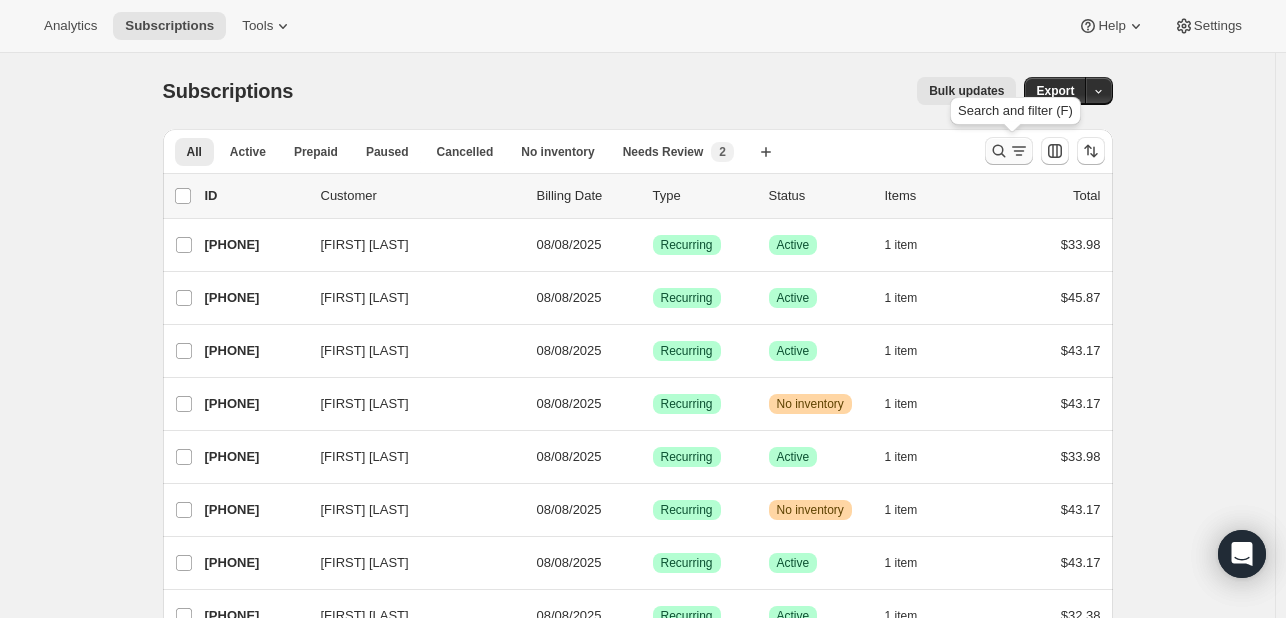click 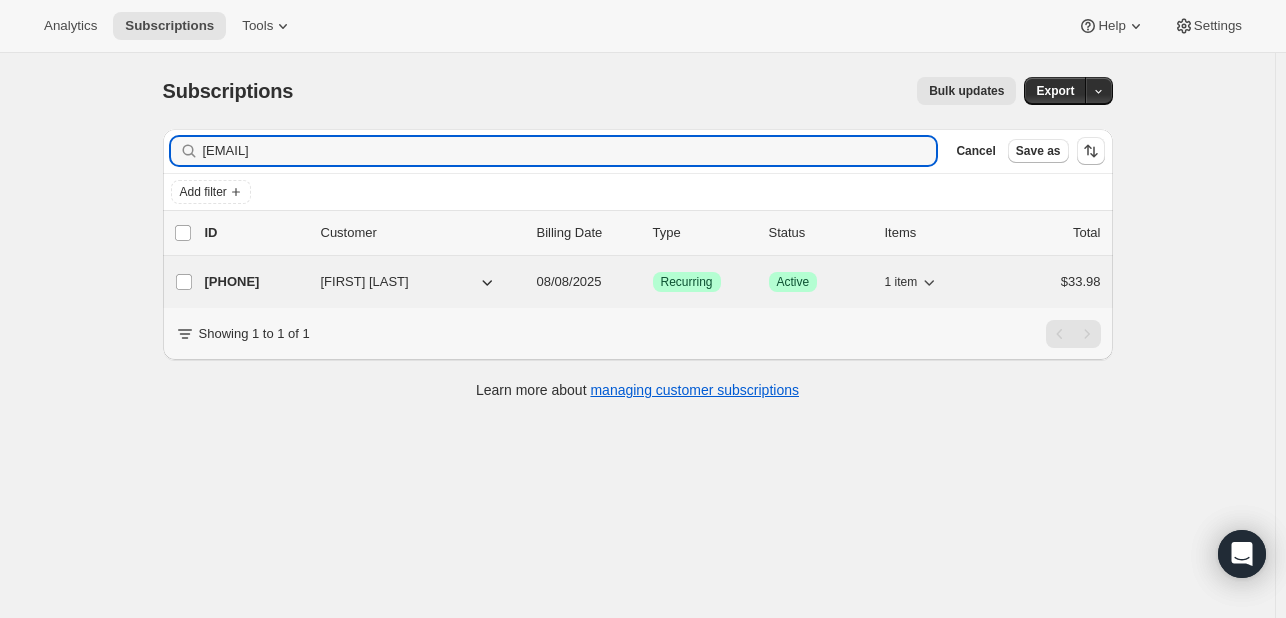 type on "[EMAIL]" 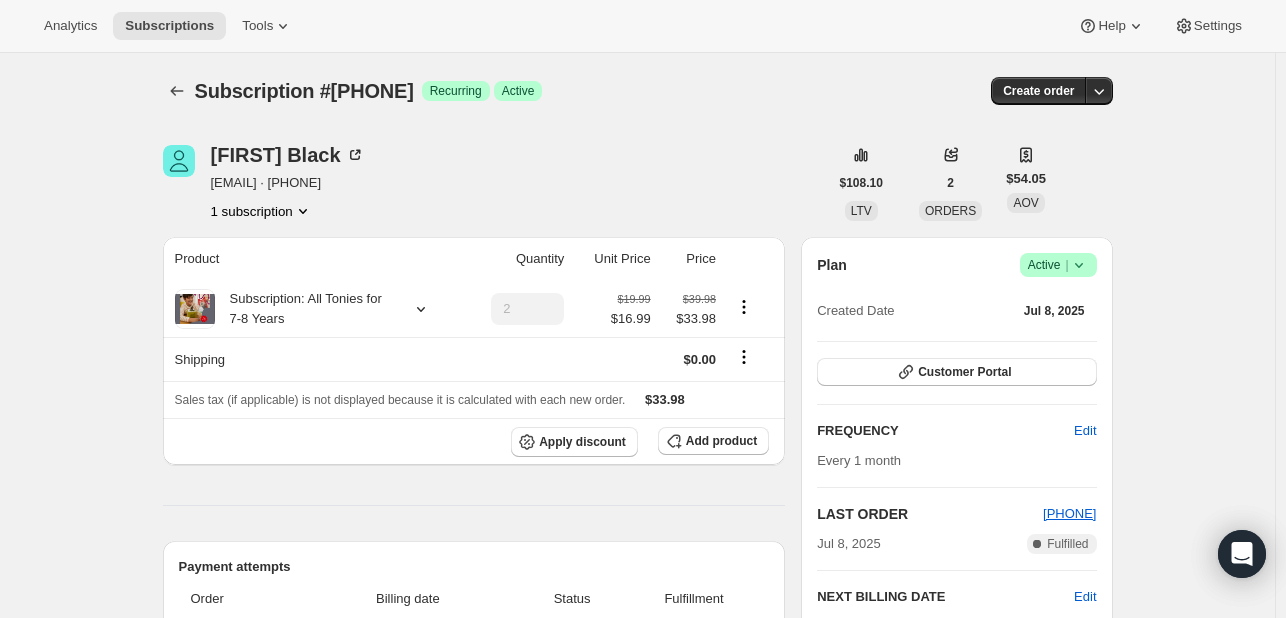scroll, scrollTop: 100, scrollLeft: 0, axis: vertical 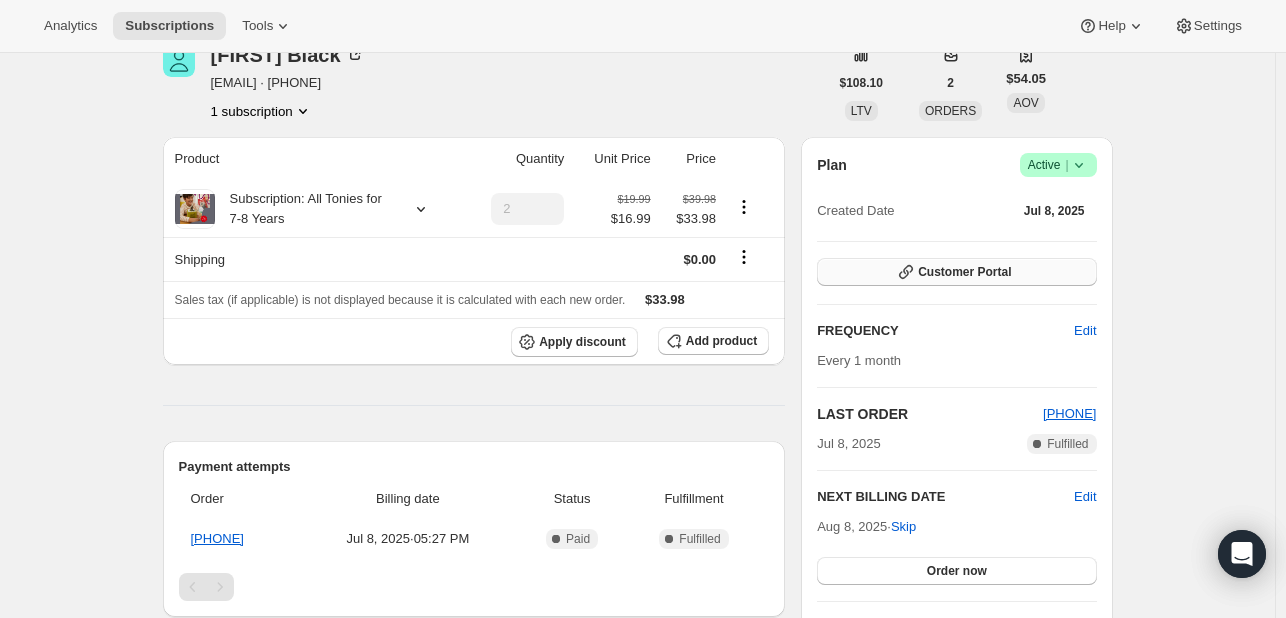 click on "Customer Portal" at bounding box center (964, 272) 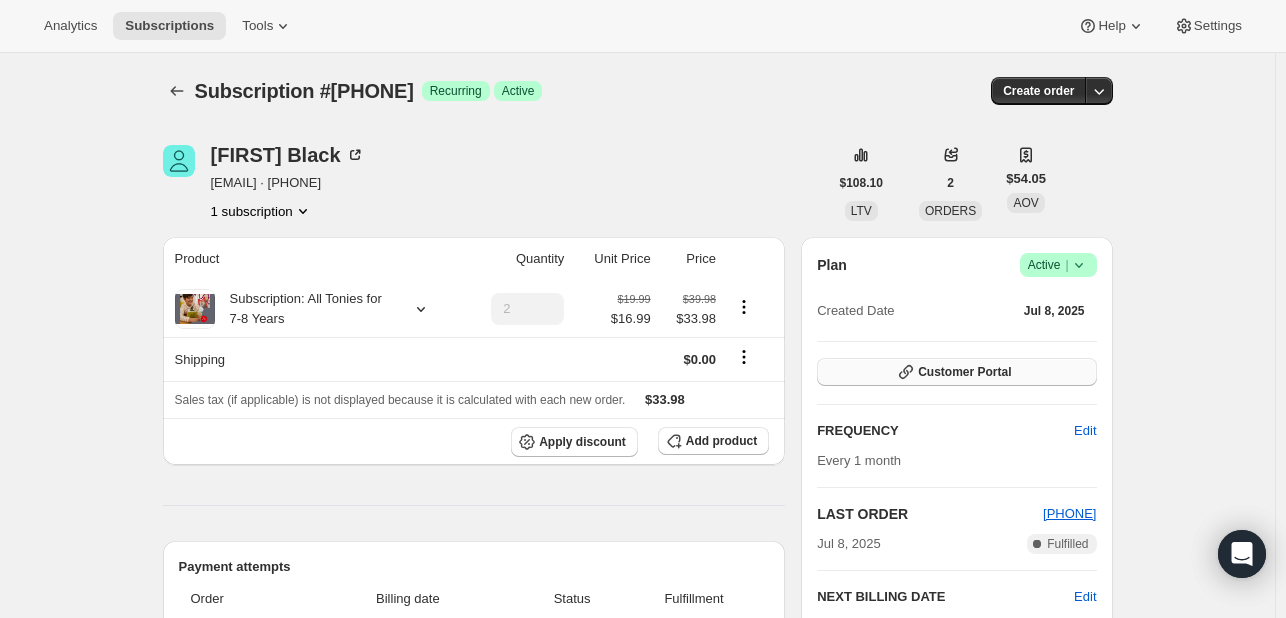 scroll, scrollTop: 100, scrollLeft: 0, axis: vertical 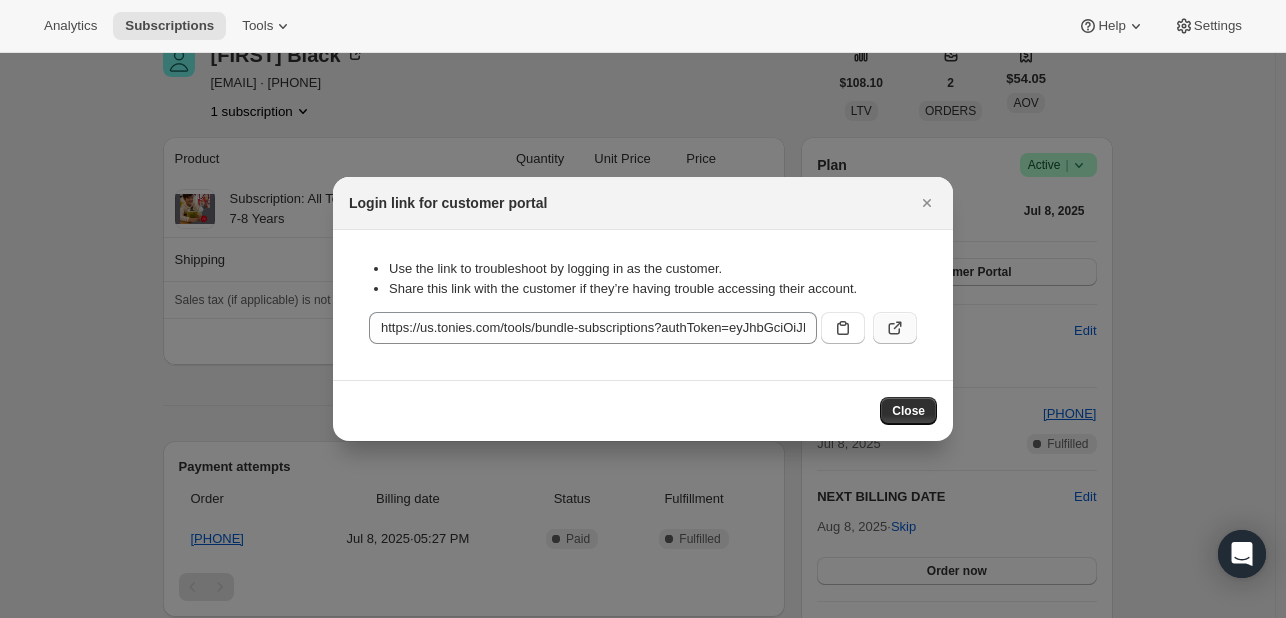 click 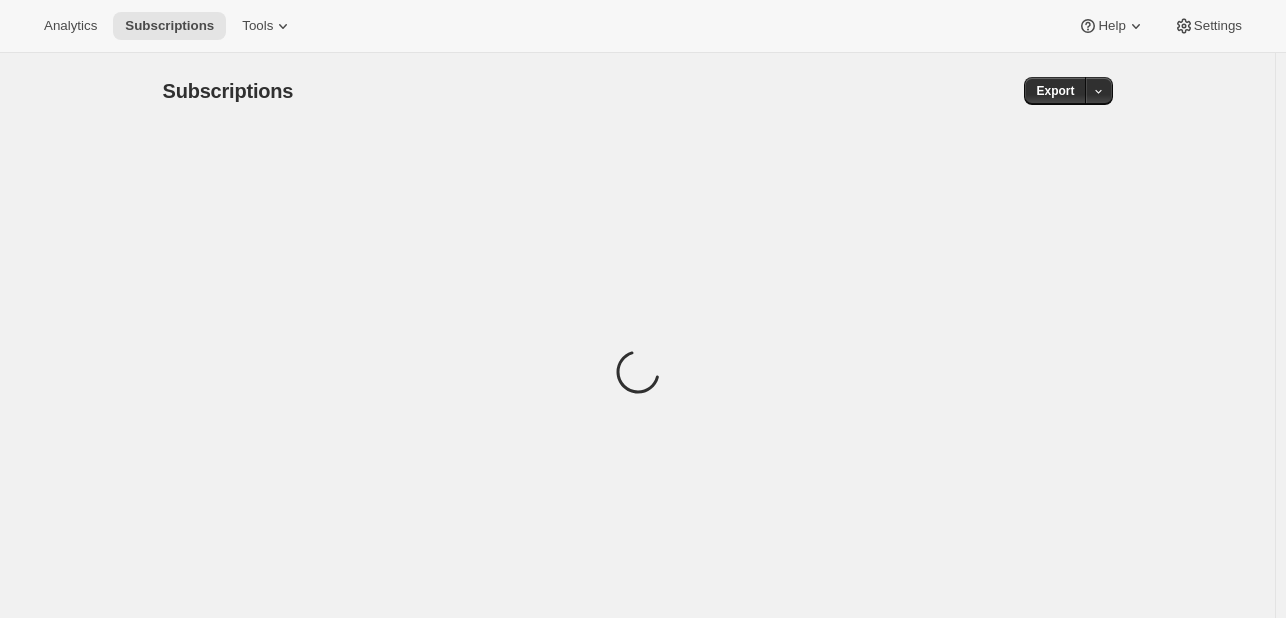 scroll, scrollTop: 0, scrollLeft: 0, axis: both 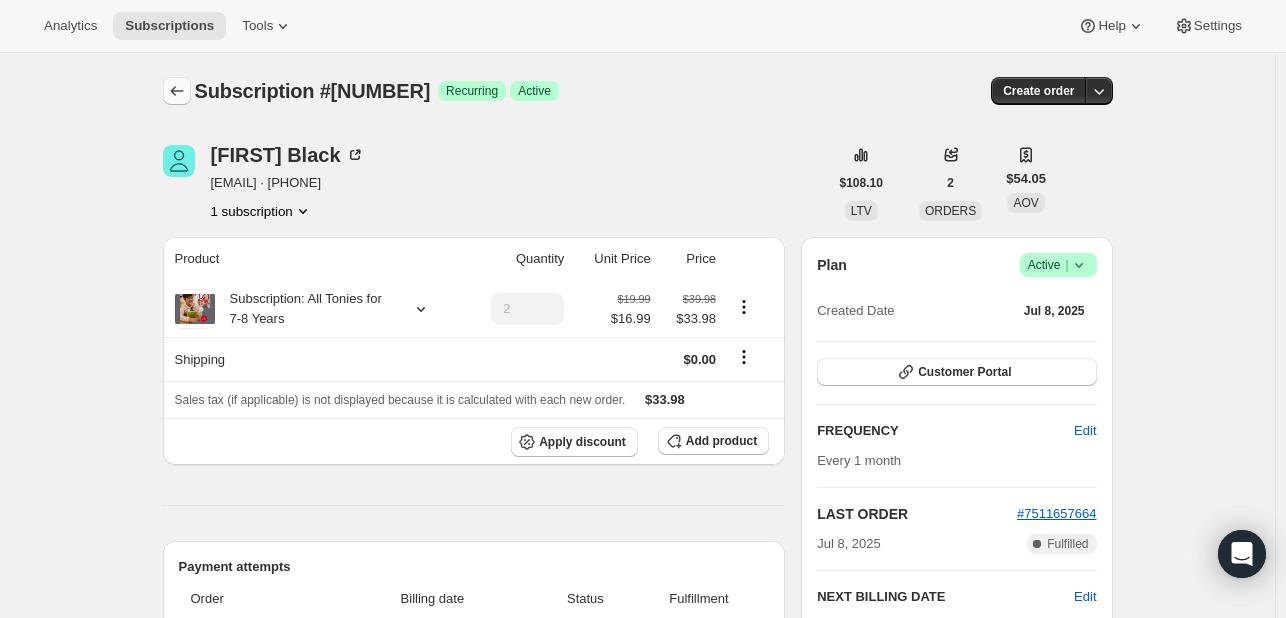 click 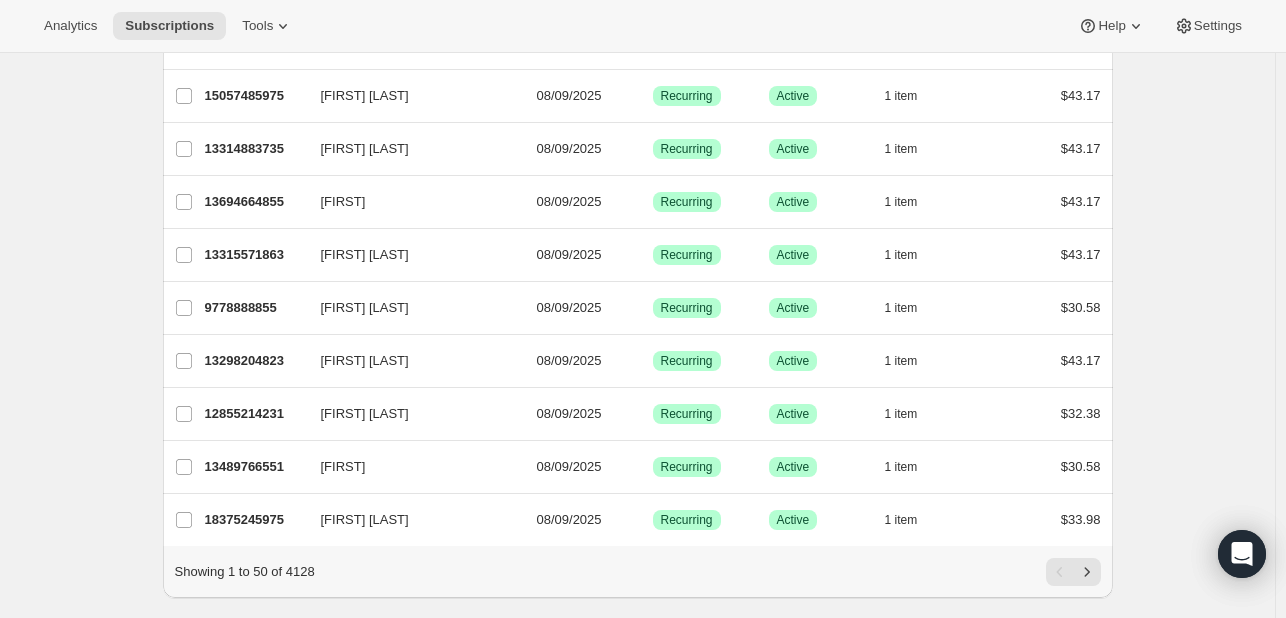 scroll, scrollTop: 2367, scrollLeft: 0, axis: vertical 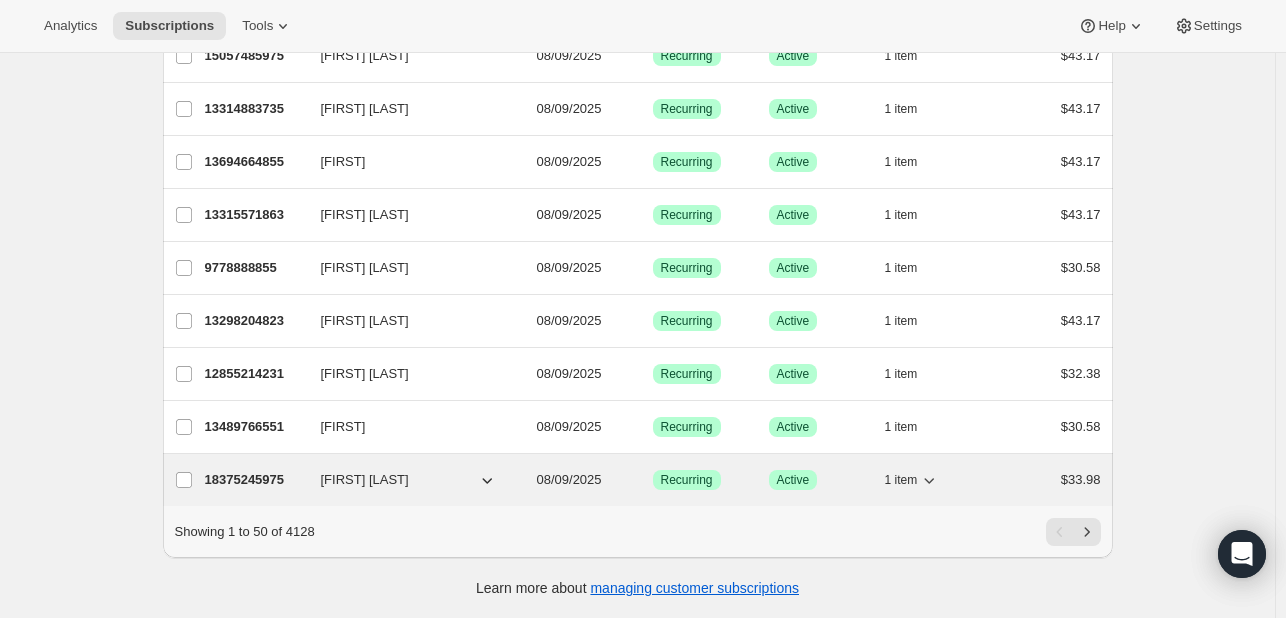 click on "18375245975" at bounding box center [255, 480] 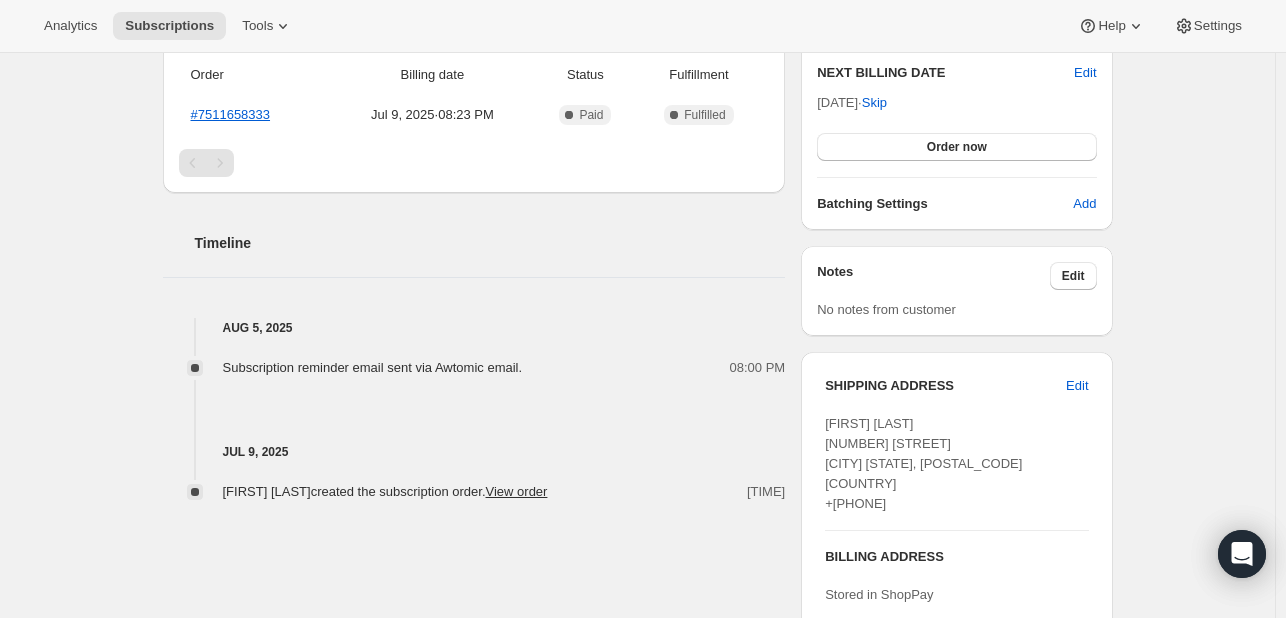 scroll, scrollTop: 519, scrollLeft: 0, axis: vertical 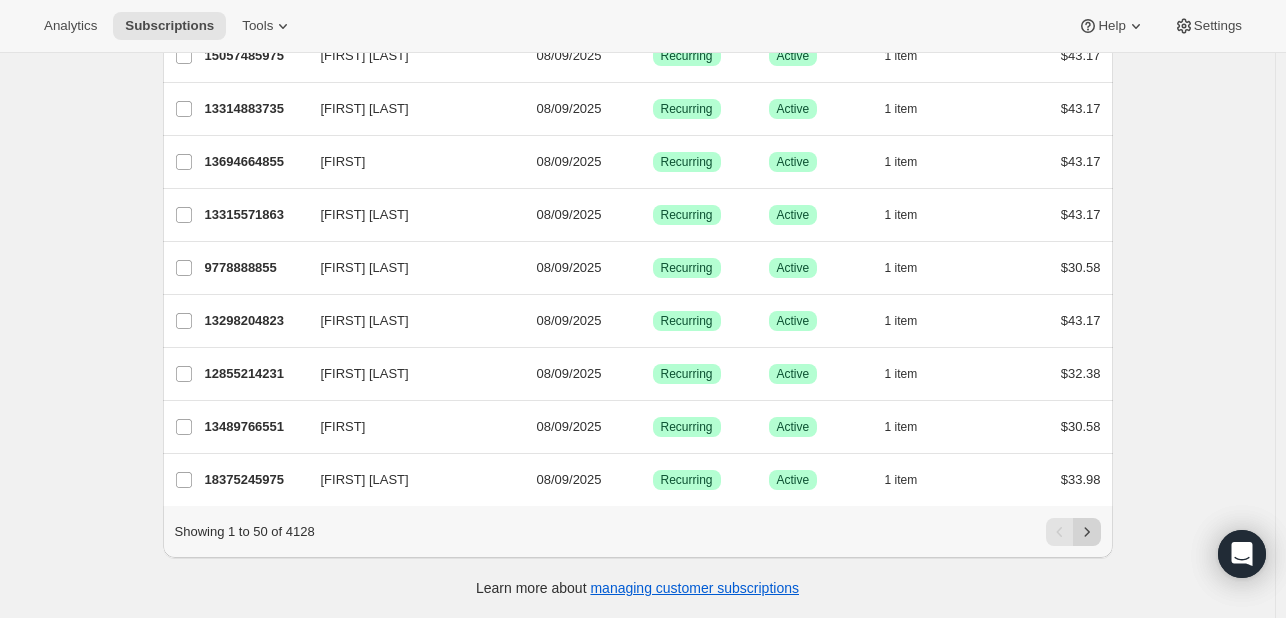 click 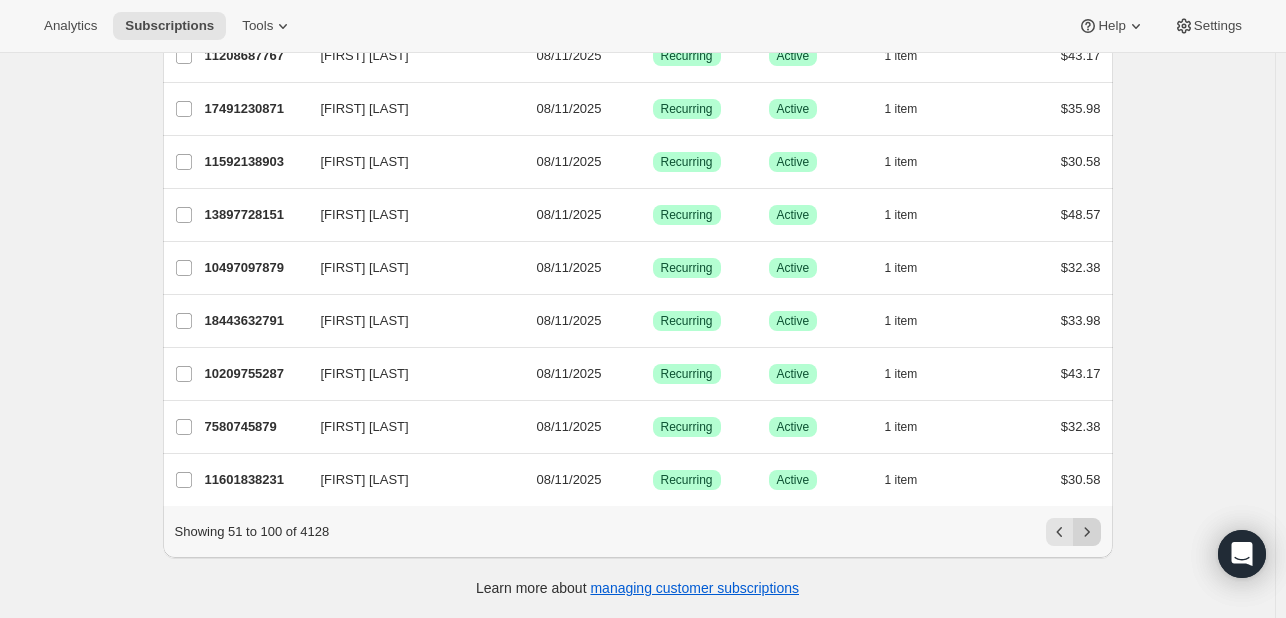 click 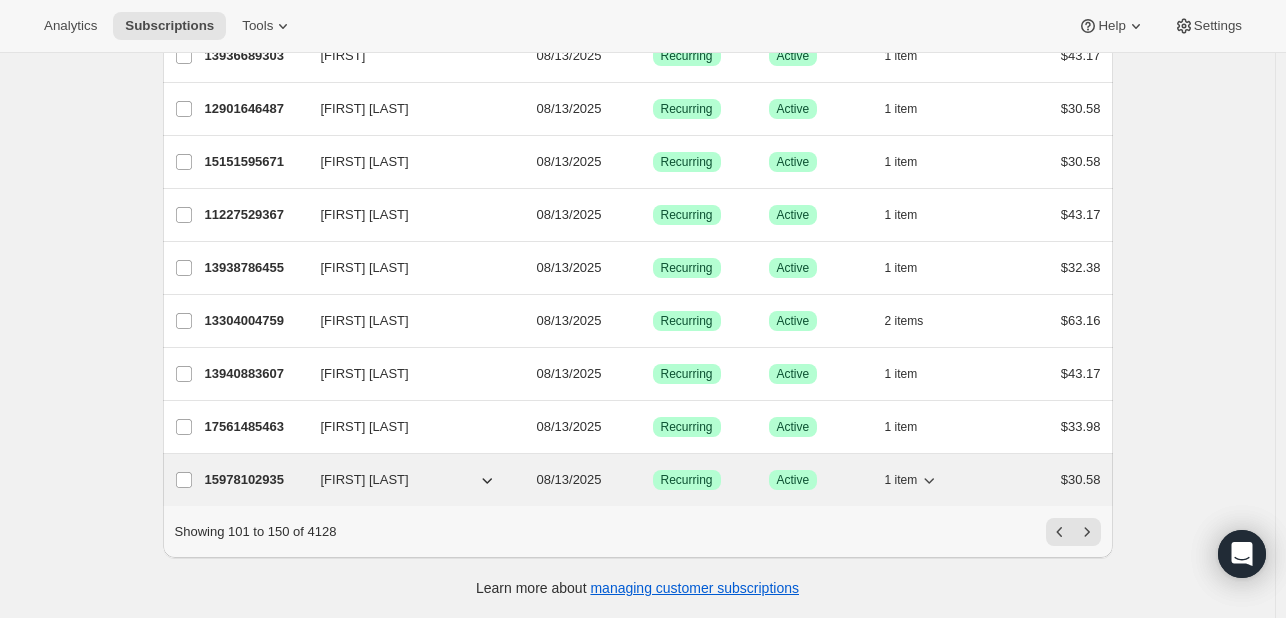 click on "15978102935" at bounding box center [255, 480] 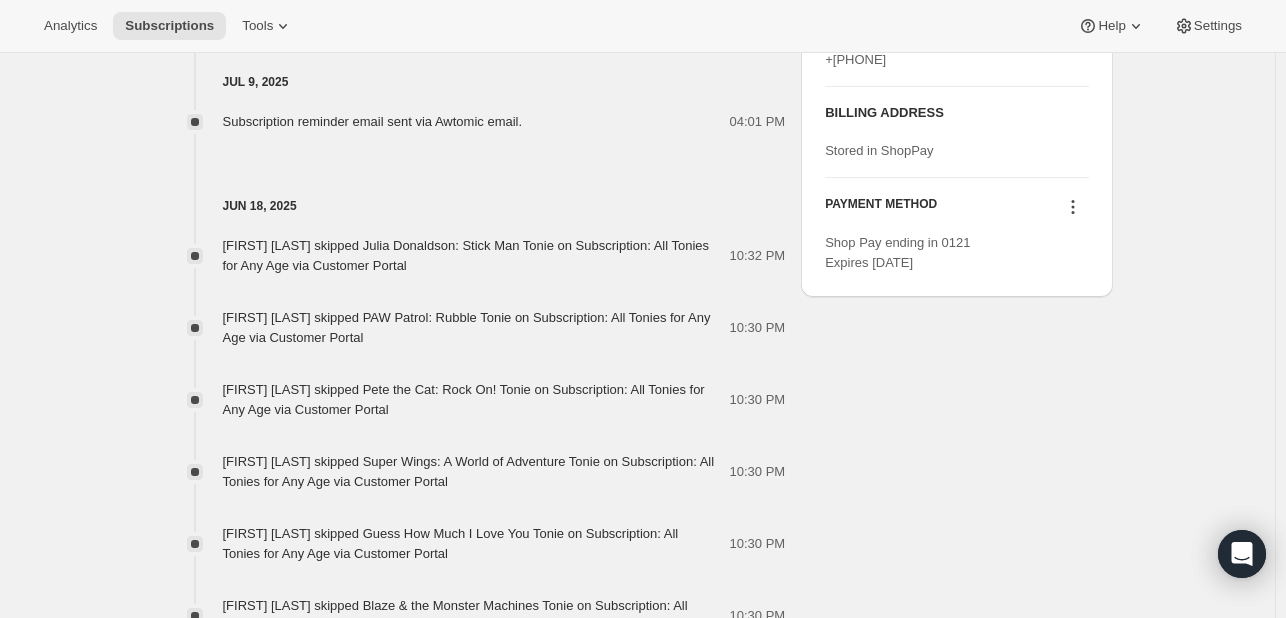 scroll, scrollTop: 668, scrollLeft: 0, axis: vertical 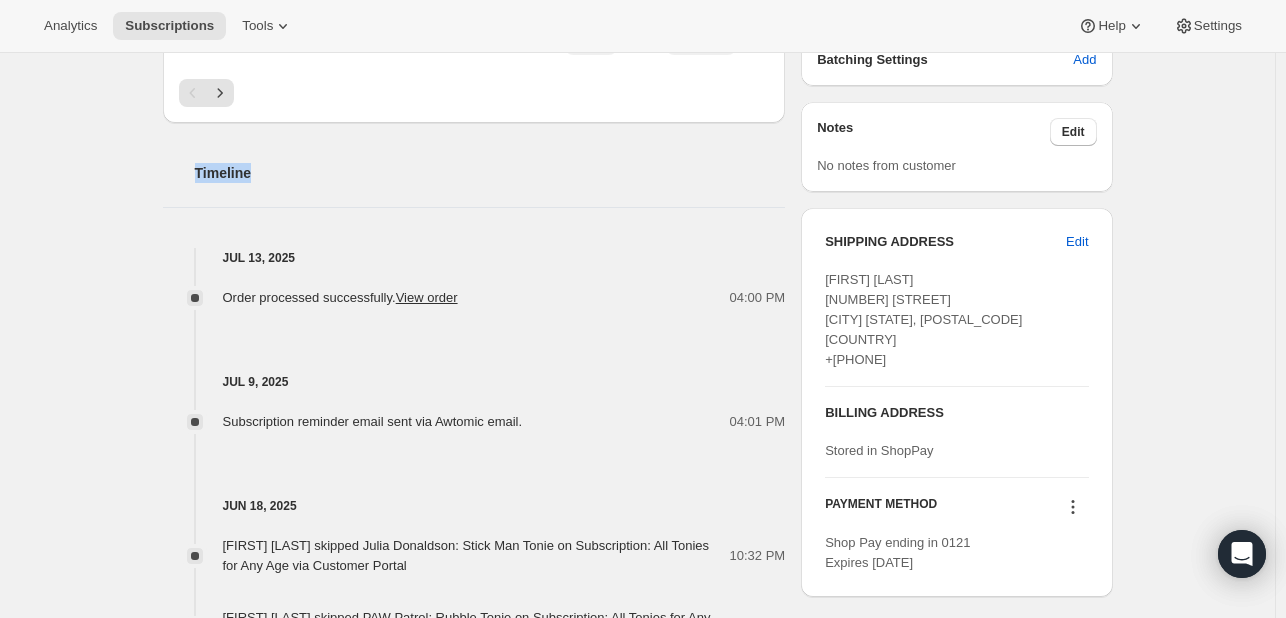 drag, startPoint x: 199, startPoint y: 165, endPoint x: 286, endPoint y: 159, distance: 87.20665 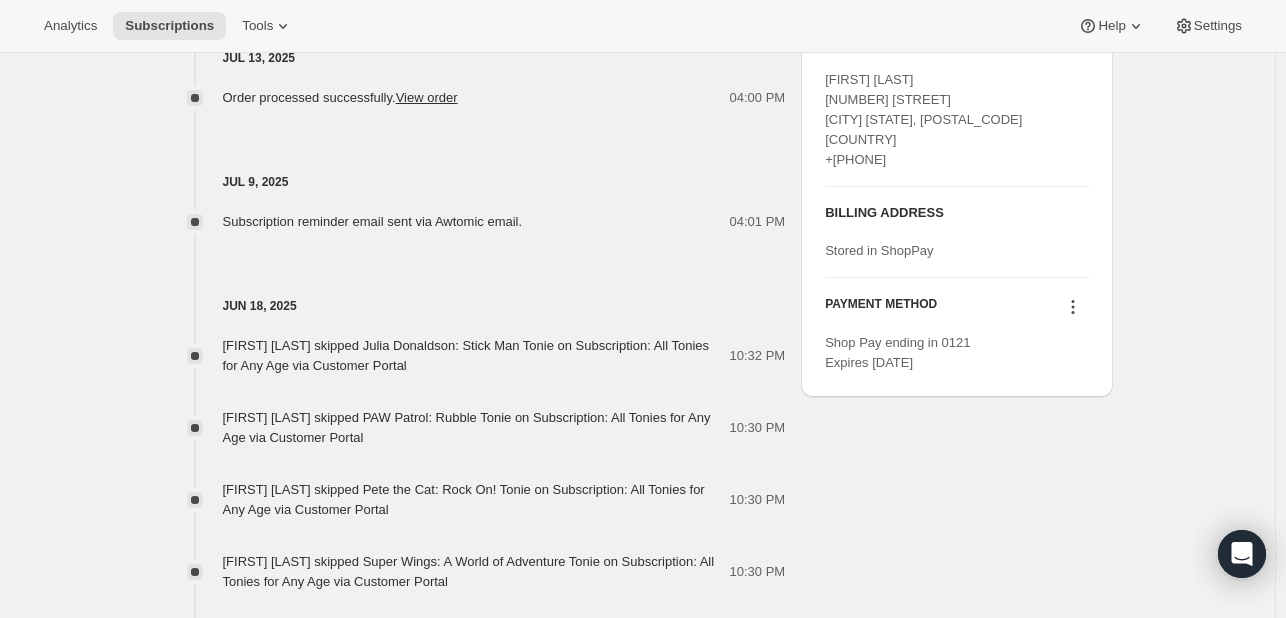 scroll, scrollTop: 968, scrollLeft: 0, axis: vertical 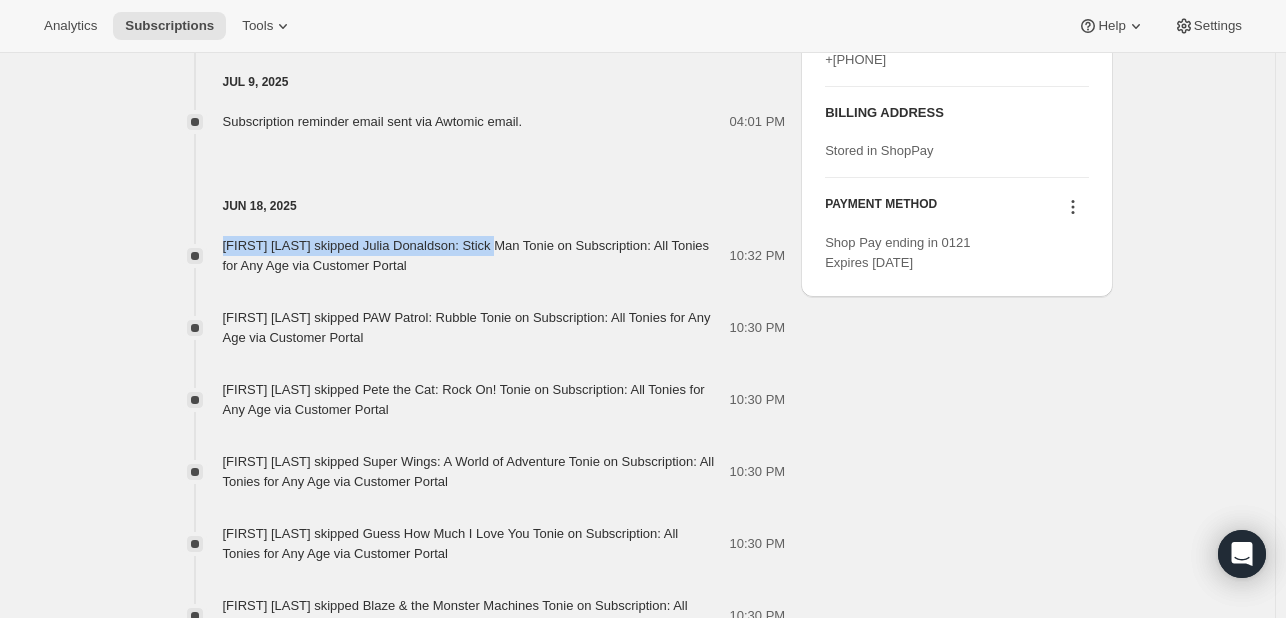 drag, startPoint x: 226, startPoint y: 245, endPoint x: 496, endPoint y: 241, distance: 270.02963 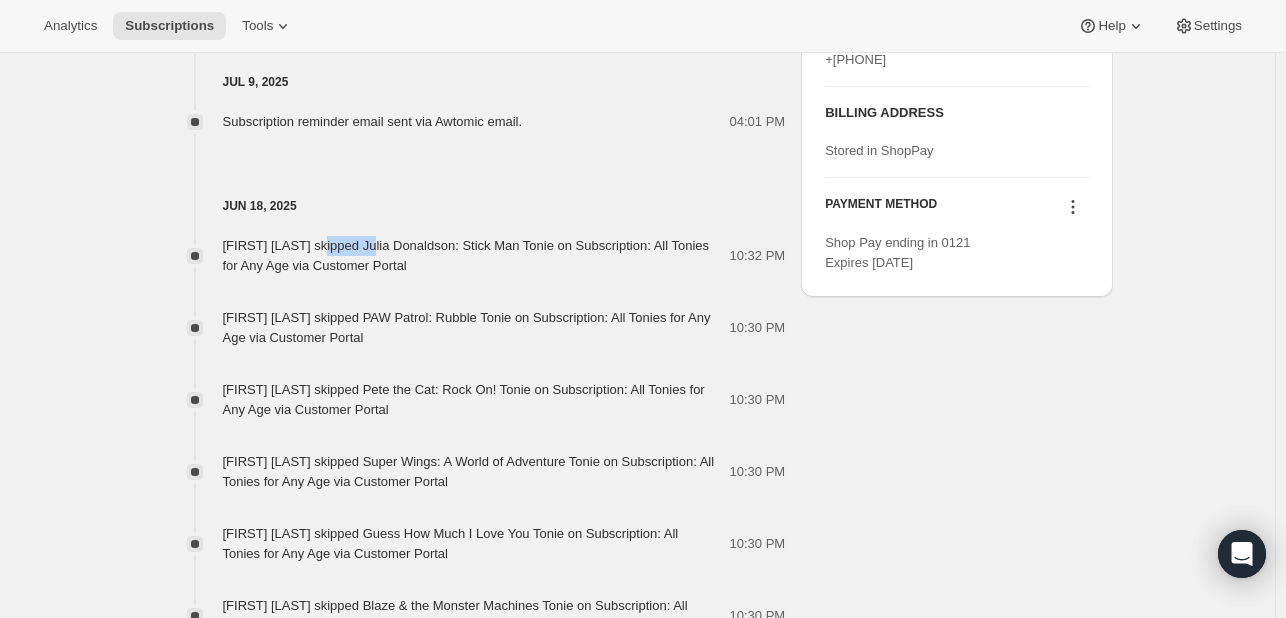click on "[FIRST] [LAST] skipped Julia Donaldson: Stick Man Tonie on Subscription: All Tonies for Any Age via Customer Portal" at bounding box center (466, 255) 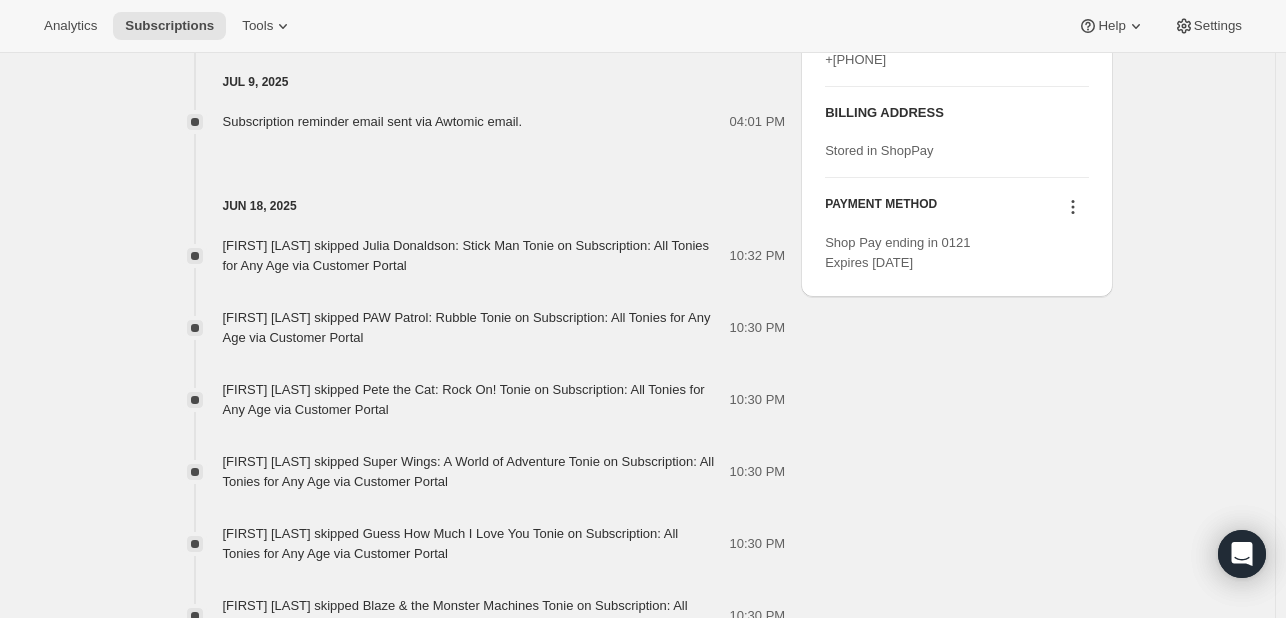 click on "[FIRST] [LAST] skipped Julia Donaldson: Stick Man Tonie on Subscription: All Tonies for Any Age via Customer Portal" at bounding box center (476, 256) 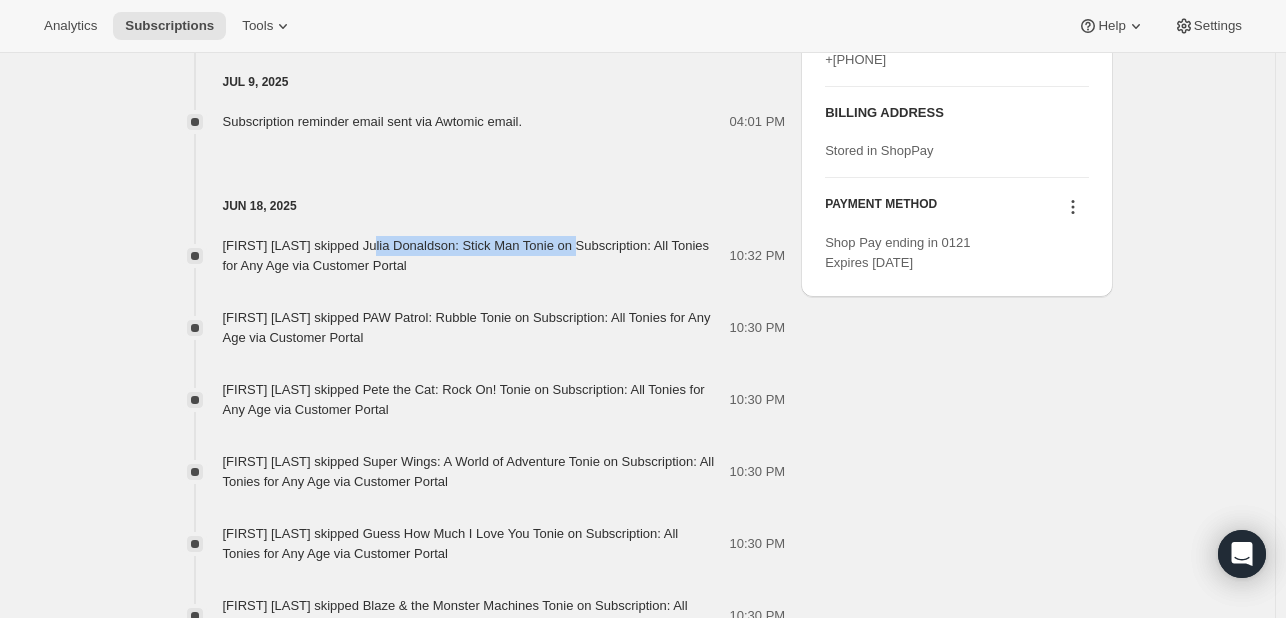 drag, startPoint x: 379, startPoint y: 238, endPoint x: 576, endPoint y: 236, distance: 197.01015 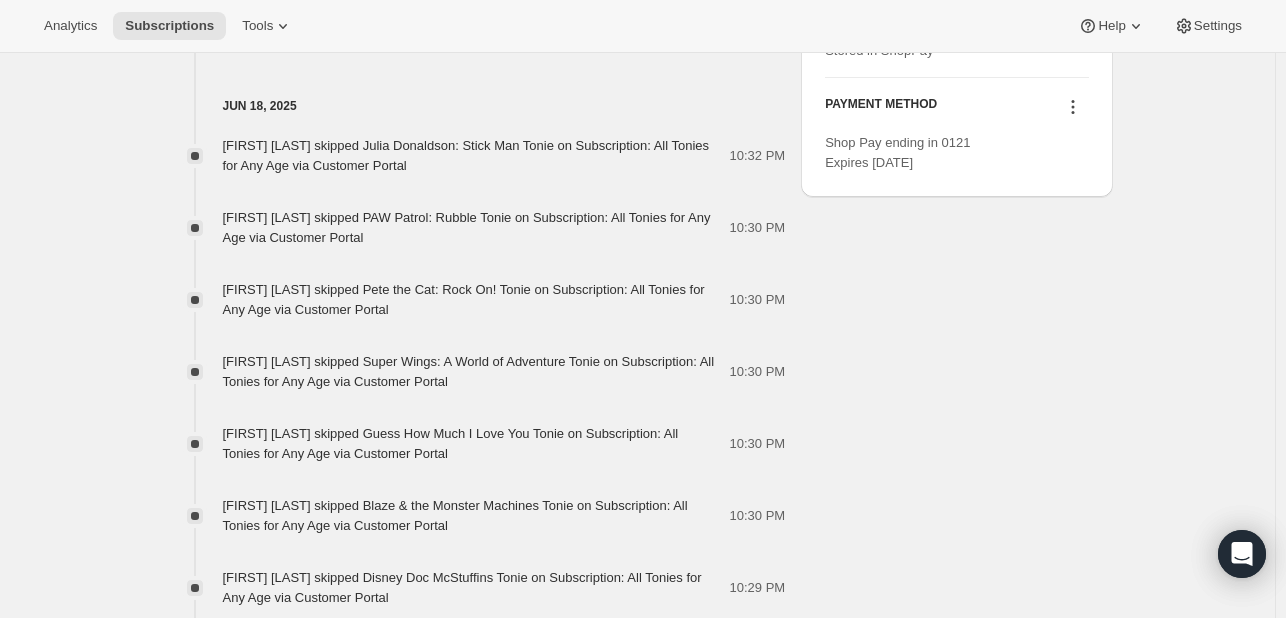 click on "[FIRST] [LAST] skipped PAW Patrol: Rubble Tonie on Subscription: All Tonies for Any Age via Customer Portal" at bounding box center (467, 227) 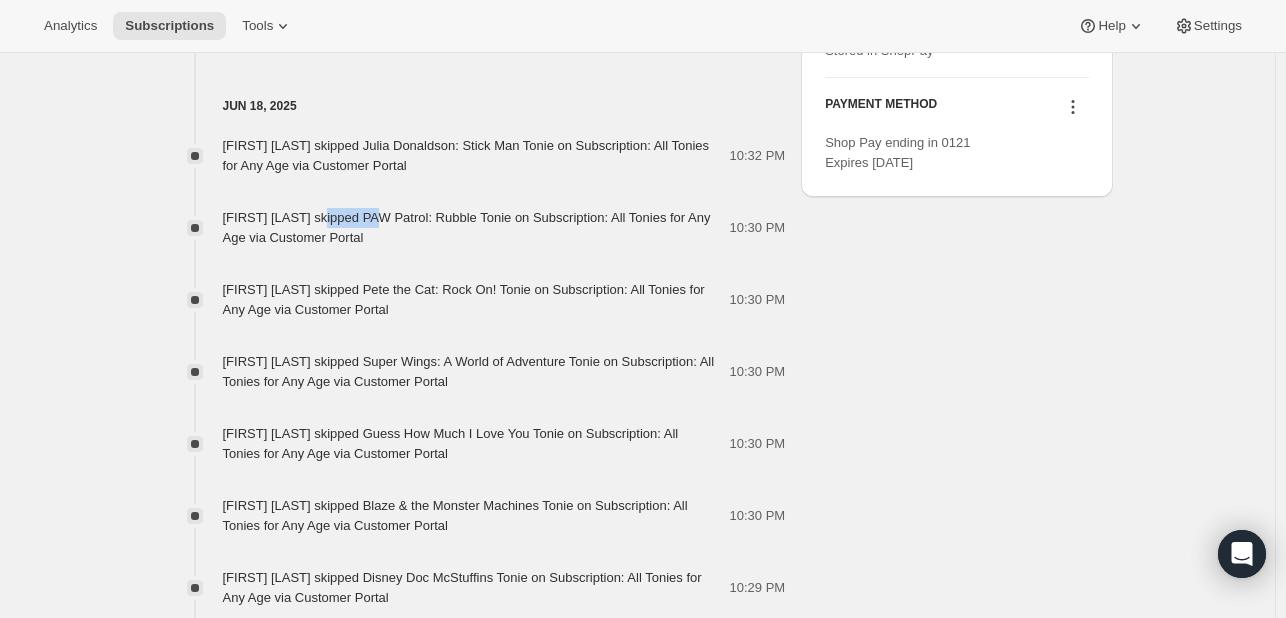 click on "[FIRST] [LAST] skipped PAW Patrol: Rubble Tonie on Subscription: All Tonies for Any Age via Customer Portal" at bounding box center [467, 227] 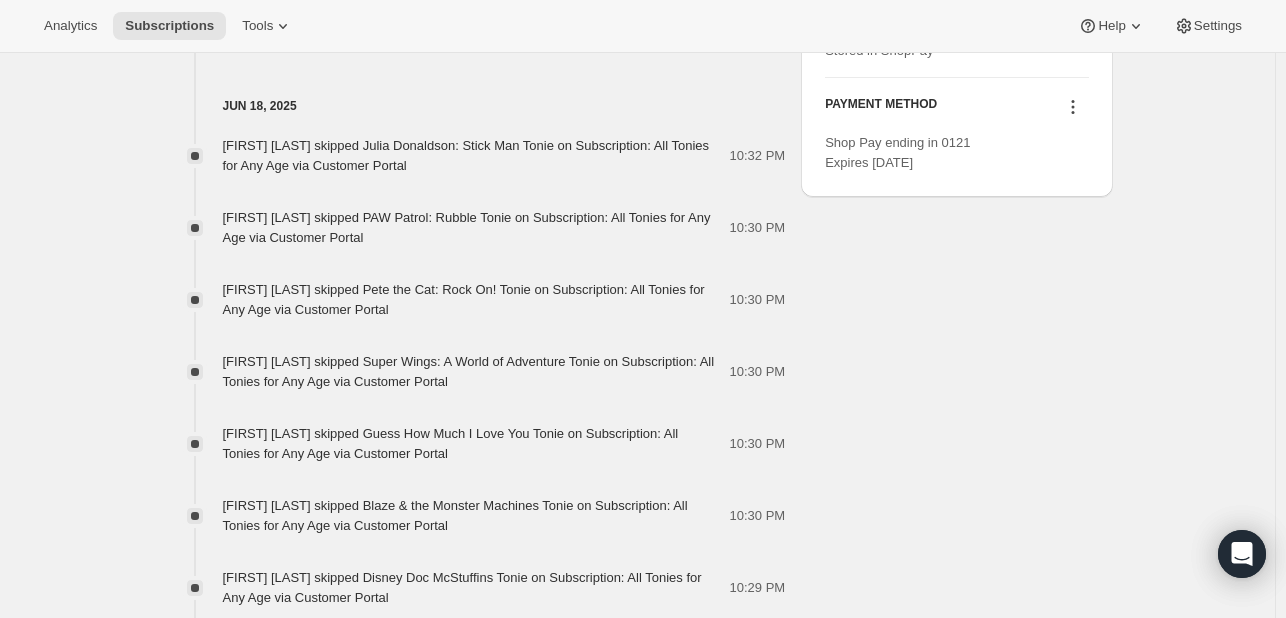 click on "[FIRST] [LAST] skipped Pete the Cat: Rock On! Tonie on Subscription: All Tonies for Any Age via Customer Portal" at bounding box center [464, 299] 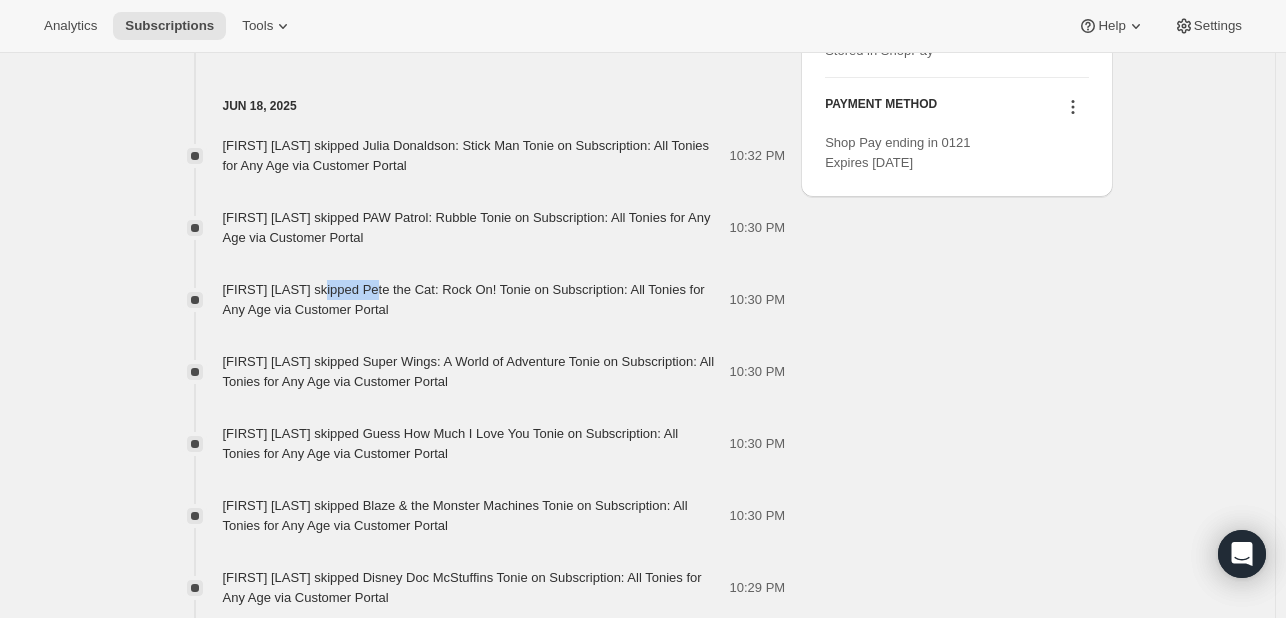 click on "[FIRST] [LAST] skipped Pete the Cat: Rock On! Tonie on Subscription: All Tonies for Any Age via Customer Portal" at bounding box center (464, 299) 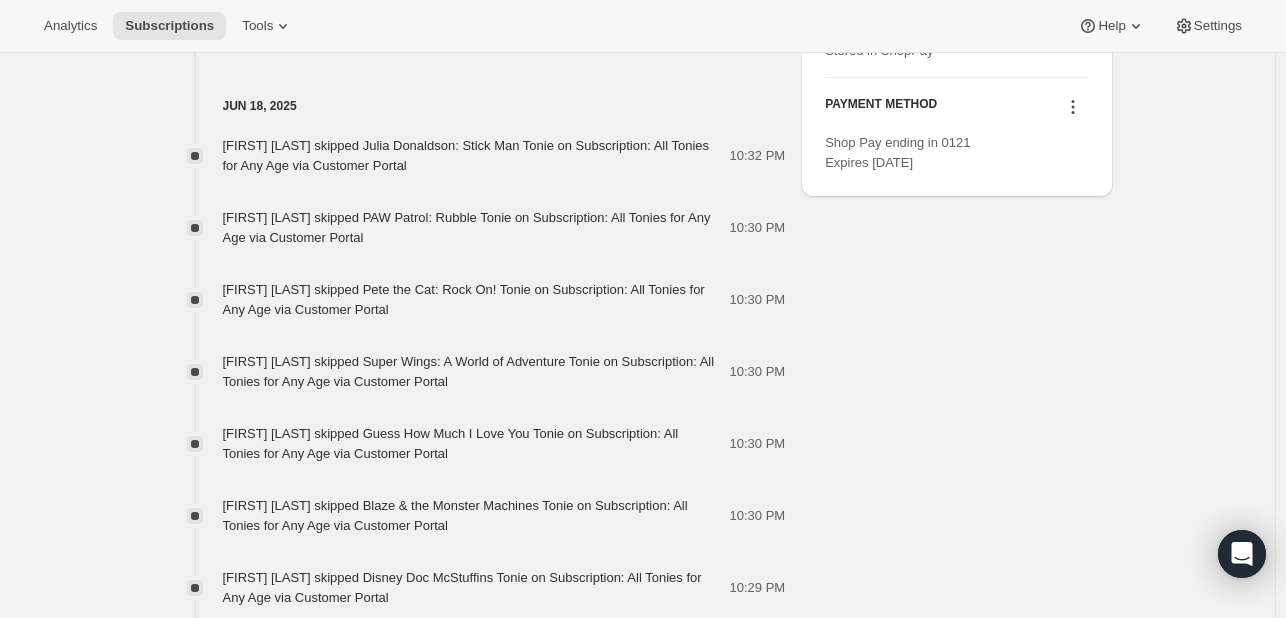 click on "[FIRST] [LAST] skipped Super Wings: A World of Adventure Tonie on Subscription: All Tonies for Any Age via Customer Portal" at bounding box center (469, 371) 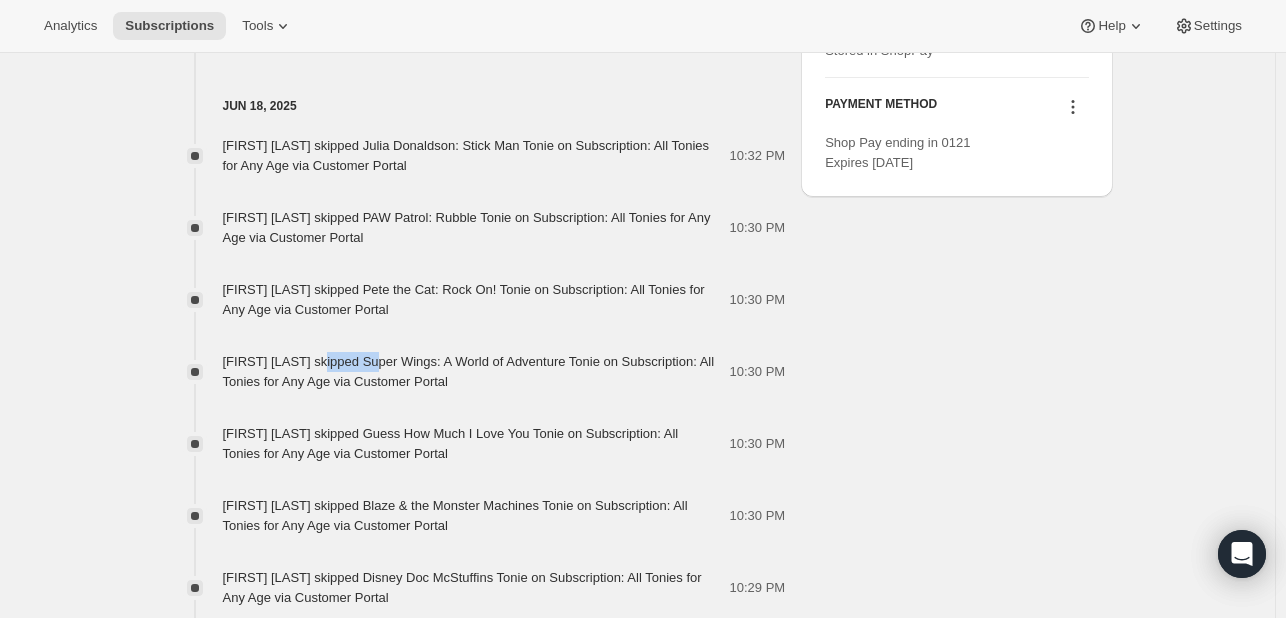 click on "[FIRST] [LAST] skipped Super Wings: A World of Adventure Tonie on Subscription: All Tonies for Any Age via Customer Portal" at bounding box center (469, 371) 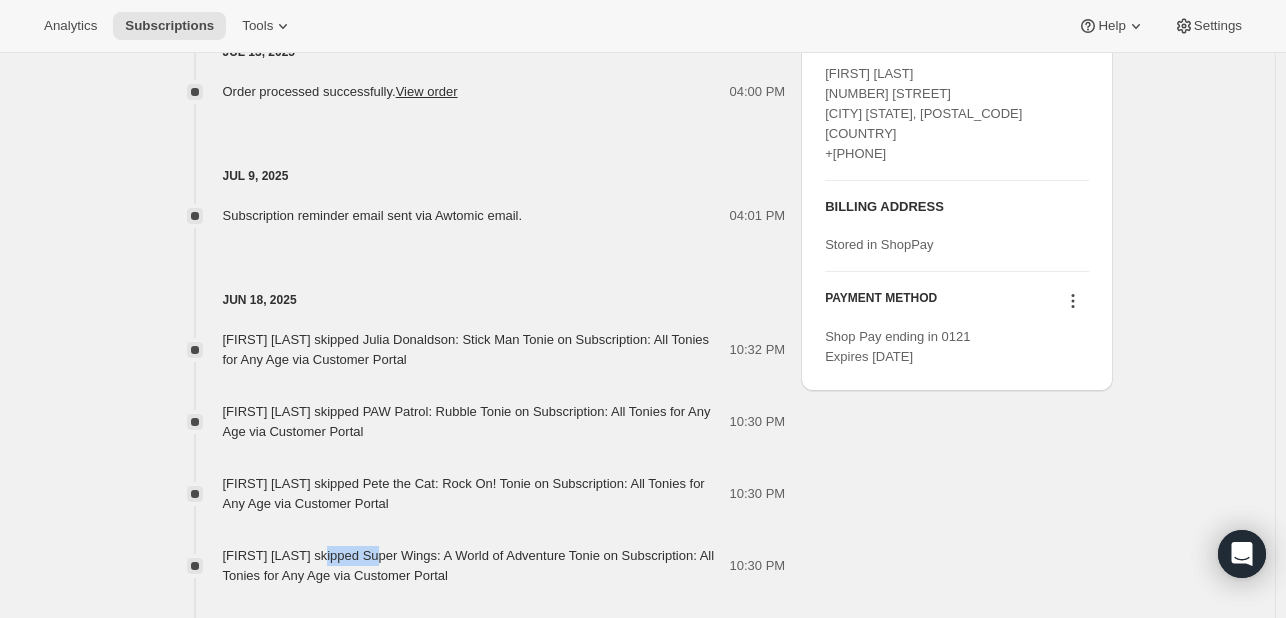 scroll, scrollTop: 1074, scrollLeft: 0, axis: vertical 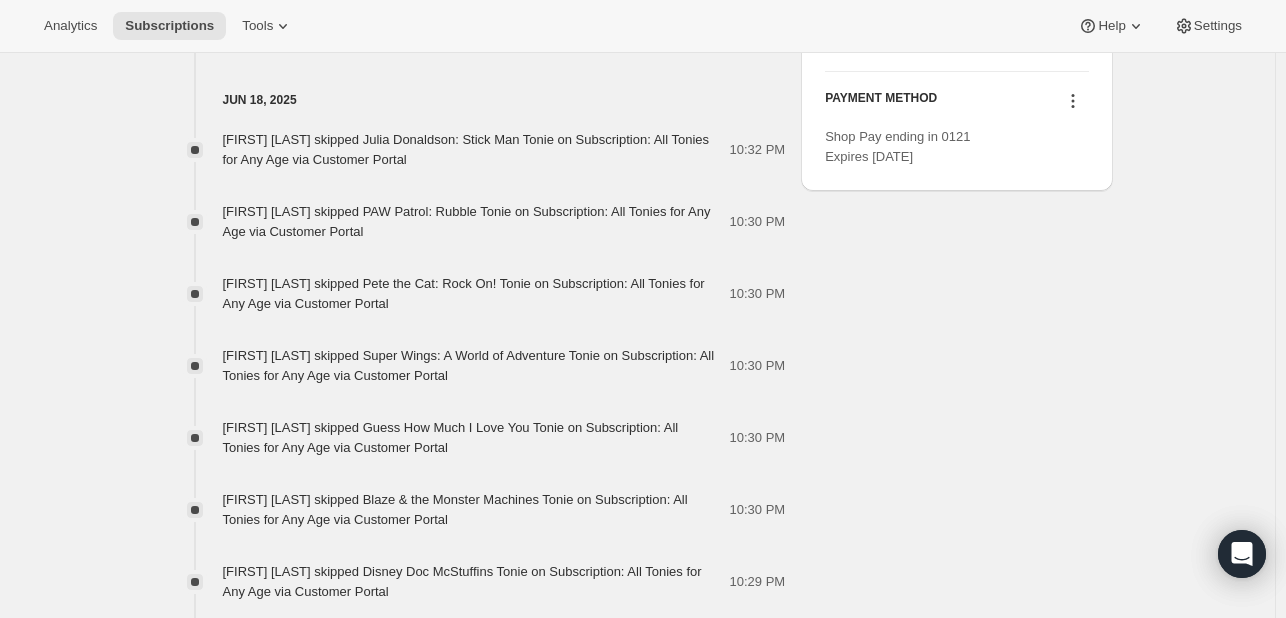 click on "[FIRST] [LAST] skipped Julia Donaldson: Stick Man Tonie on Subscription: All Tonies for Any Age via Customer Portal" at bounding box center (466, 149) 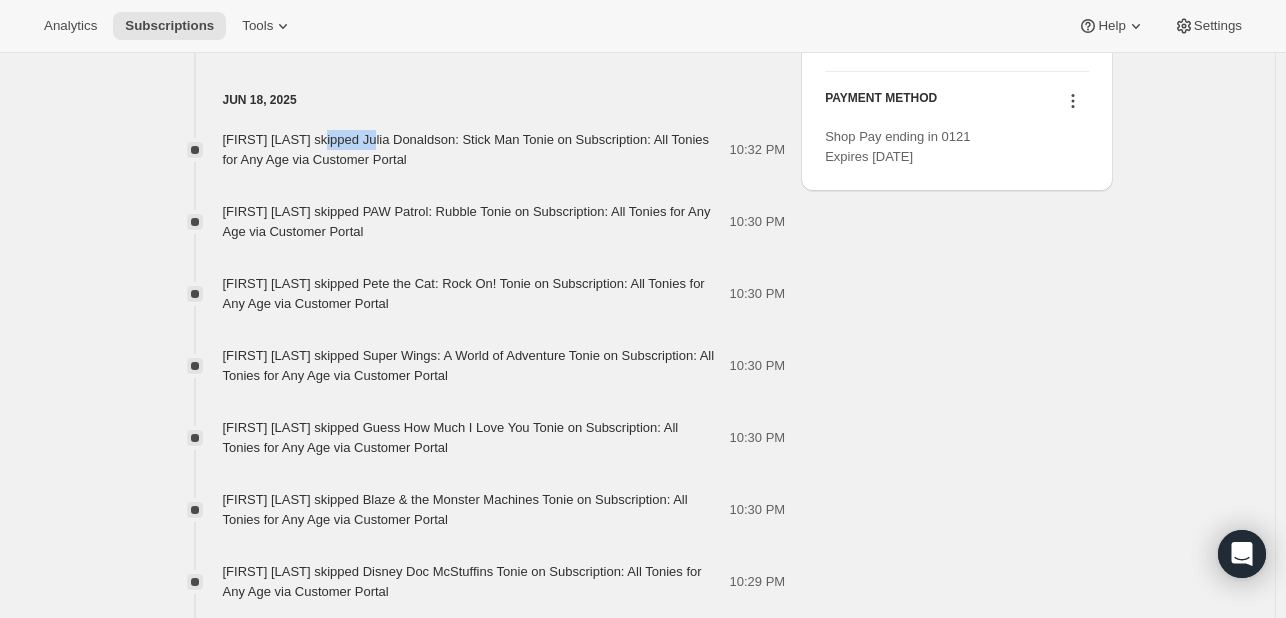 click on "[FIRST] [LAST] skipped Julia Donaldson: Stick Man Tonie on Subscription: All Tonies for Any Age via Customer Portal" at bounding box center [466, 149] 